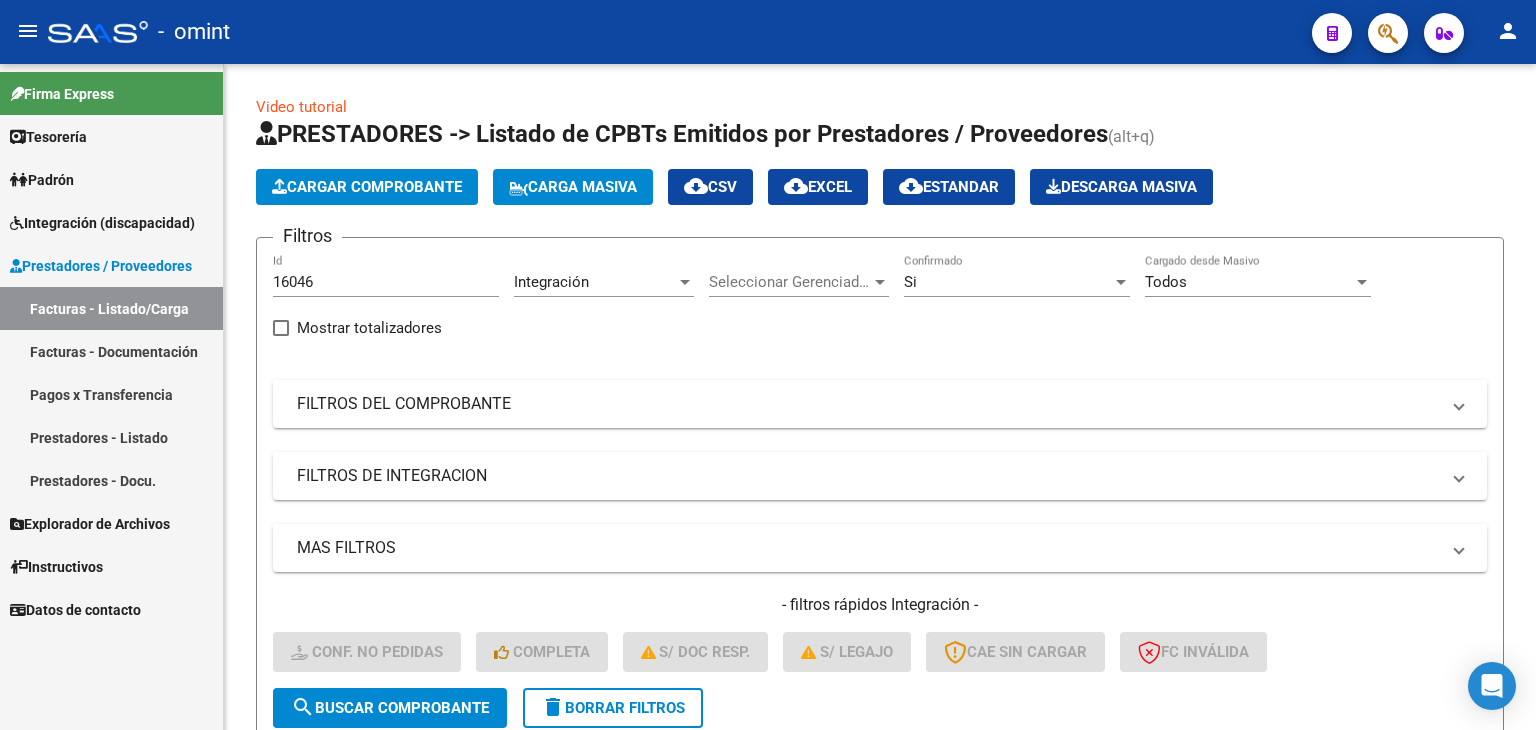scroll, scrollTop: 0, scrollLeft: 0, axis: both 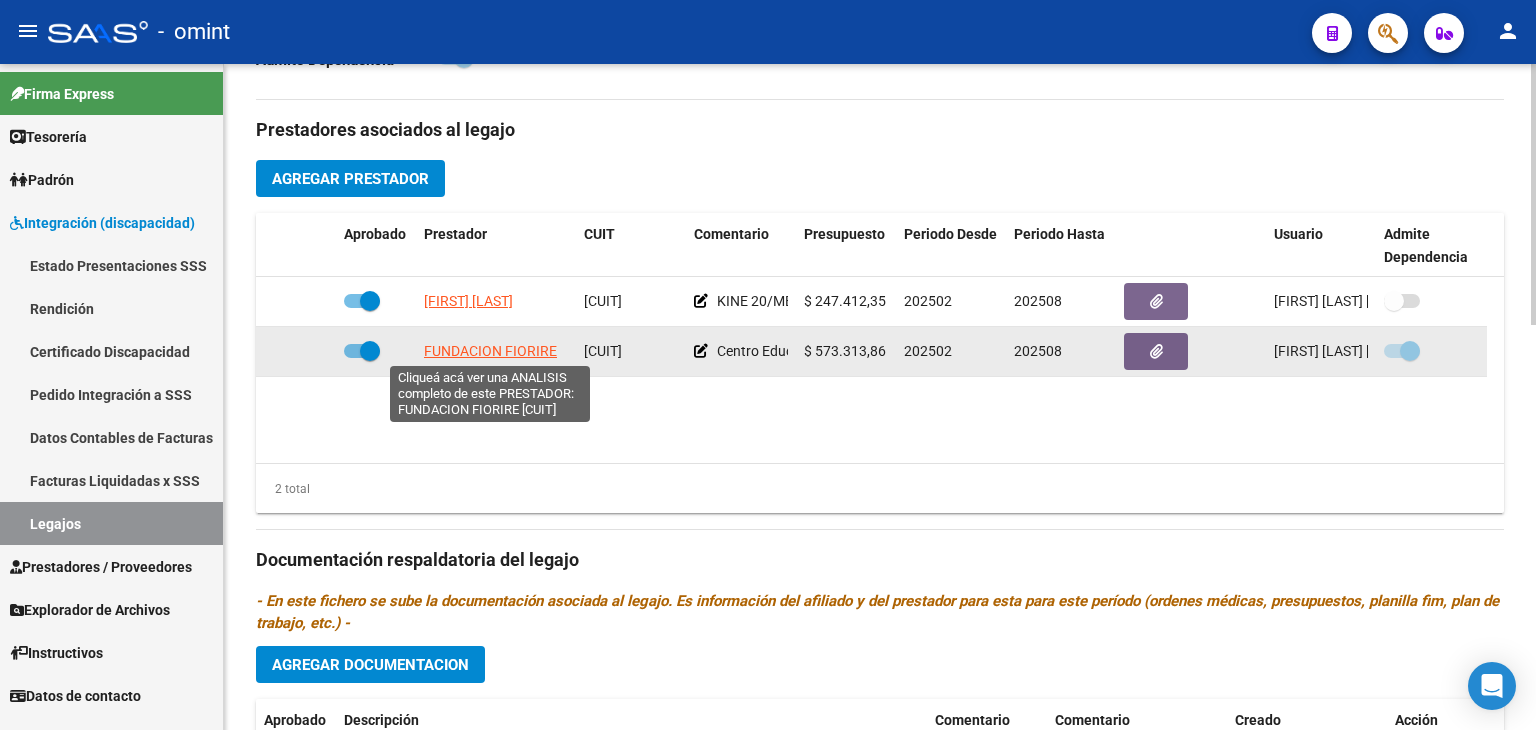 click on "FUNDACION FIORIRE" 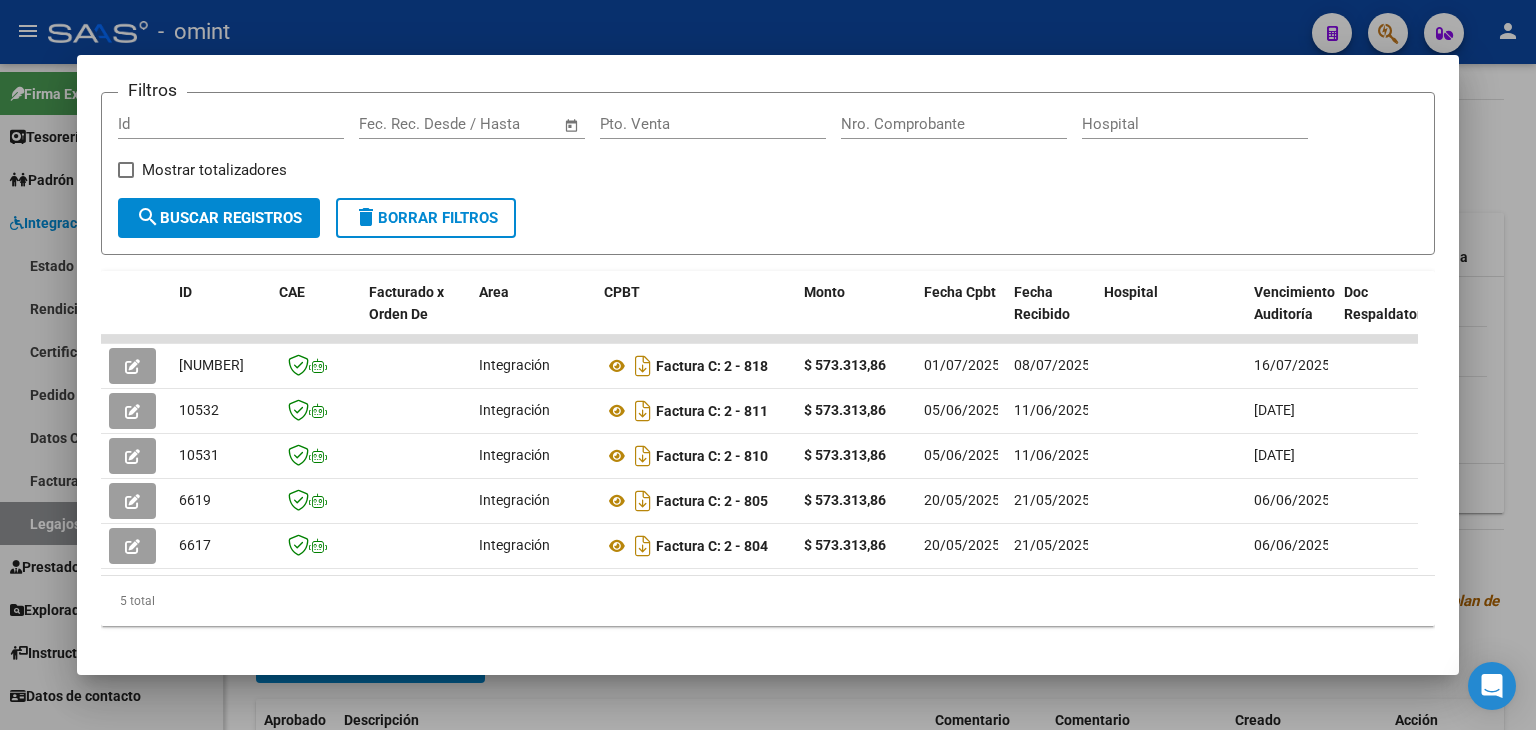 scroll, scrollTop: 300, scrollLeft: 0, axis: vertical 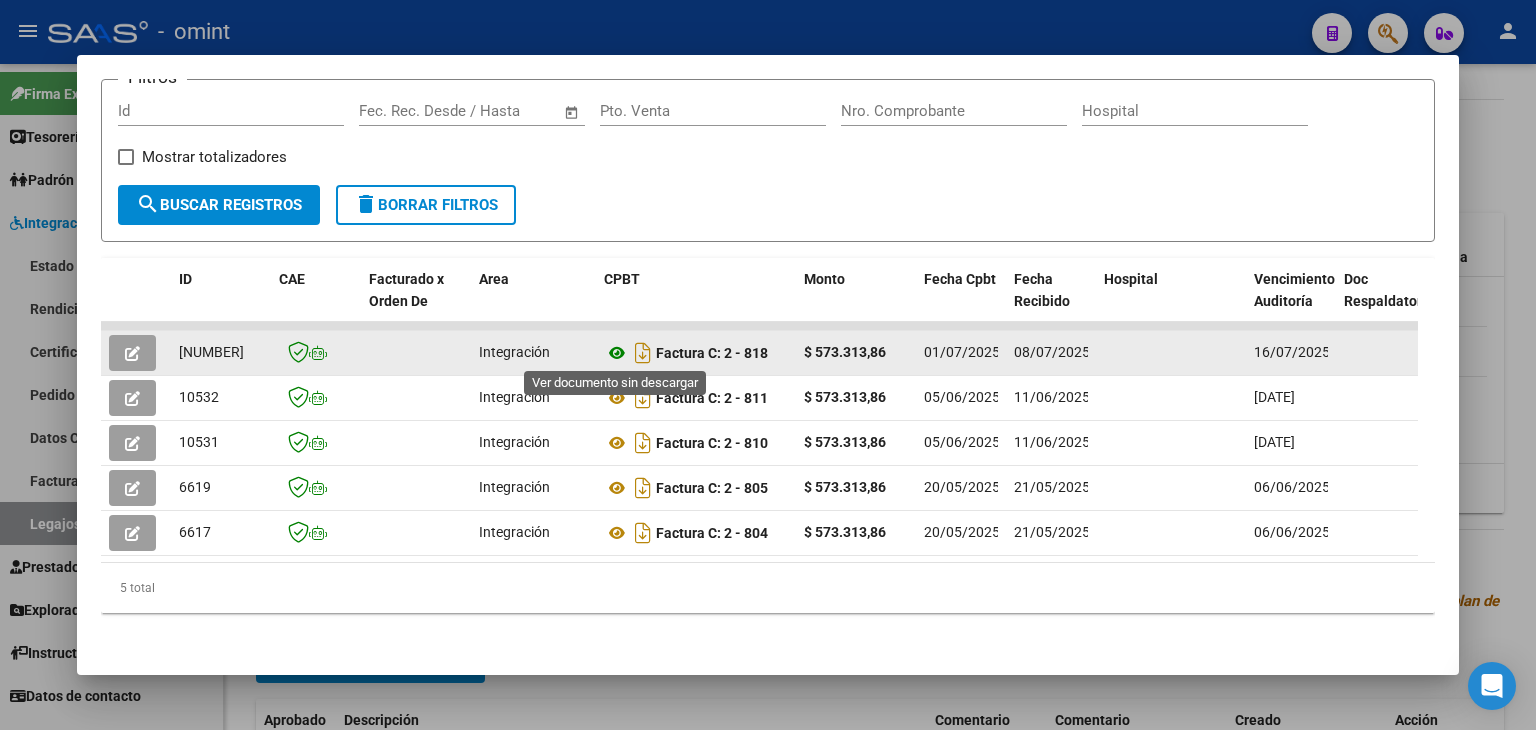 click 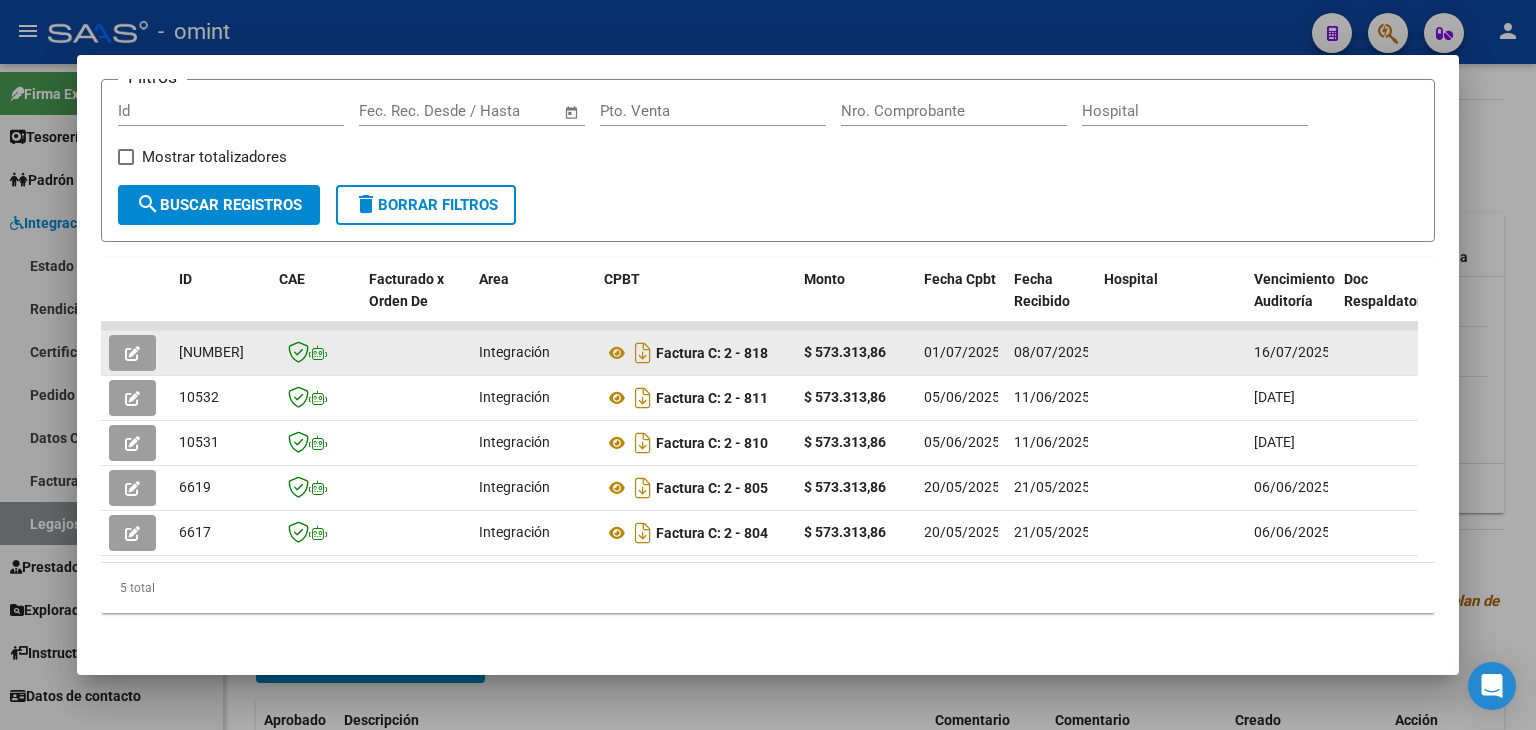 click 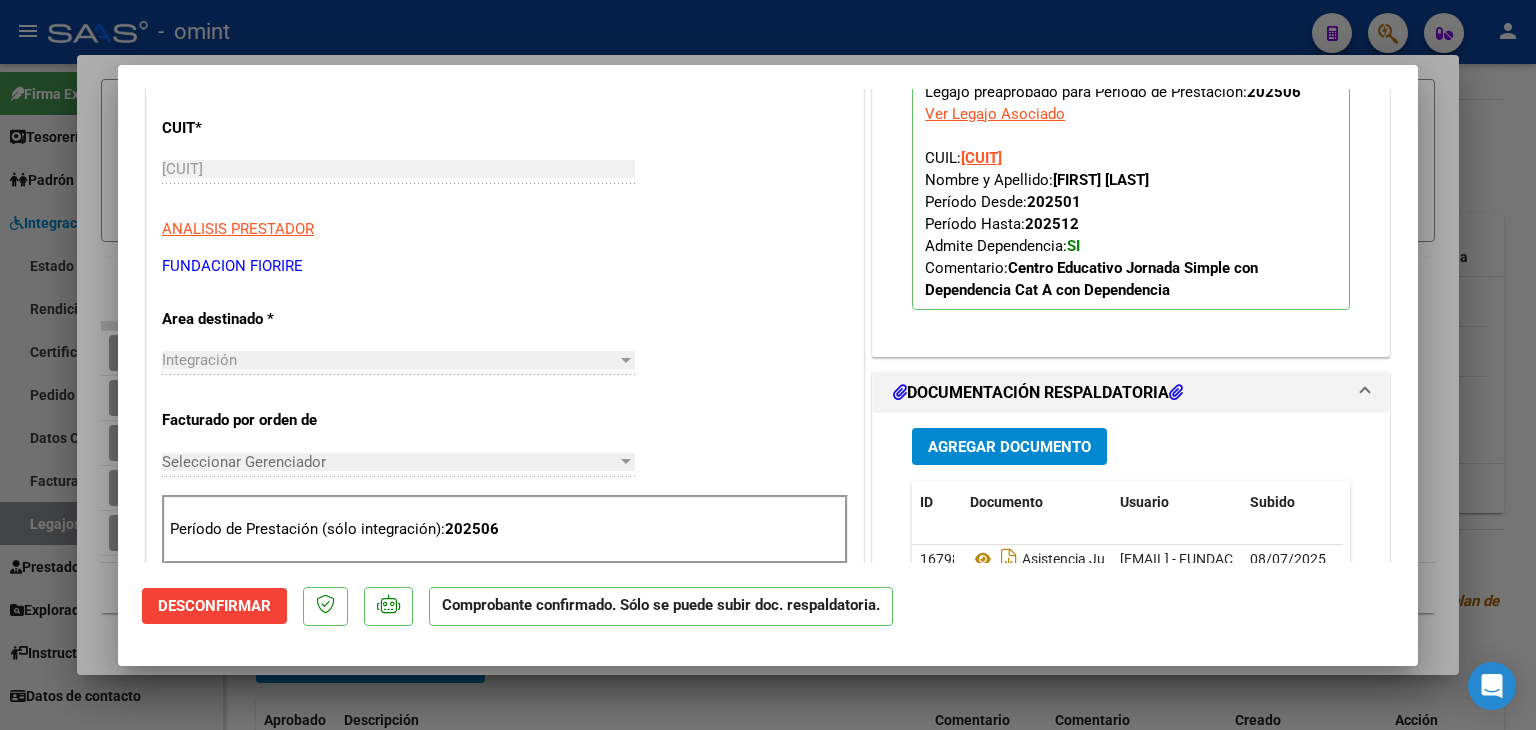 scroll, scrollTop: 700, scrollLeft: 0, axis: vertical 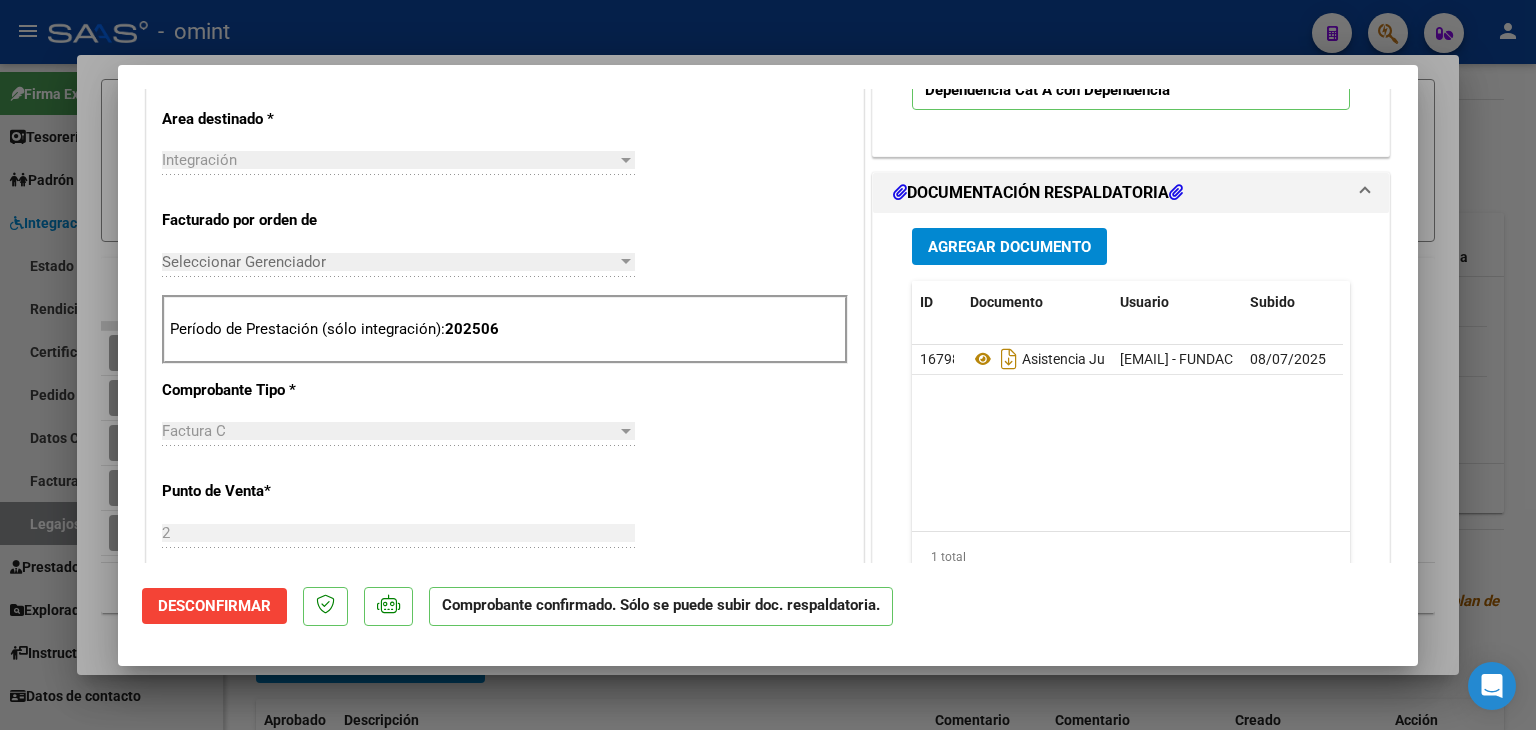 type 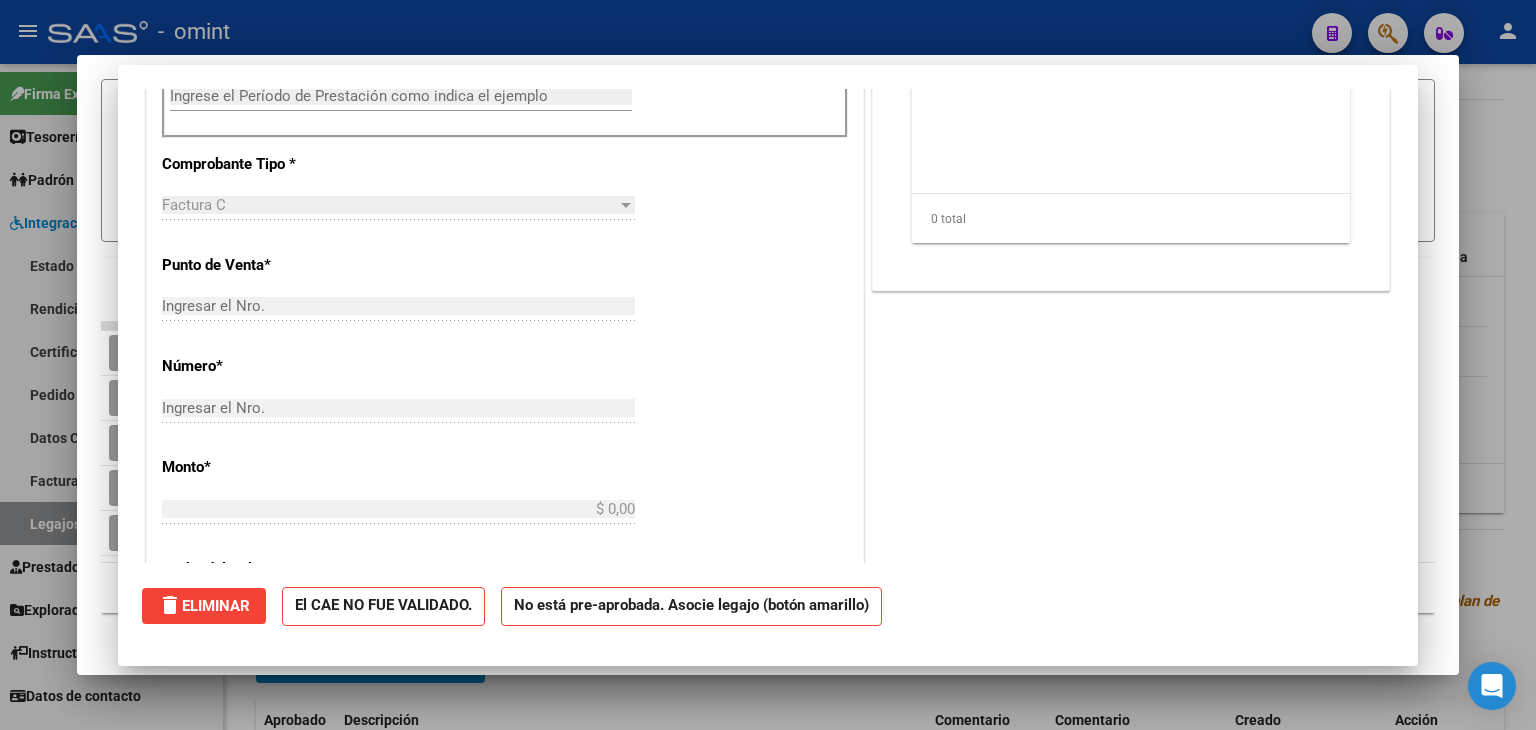 scroll, scrollTop: 0, scrollLeft: 0, axis: both 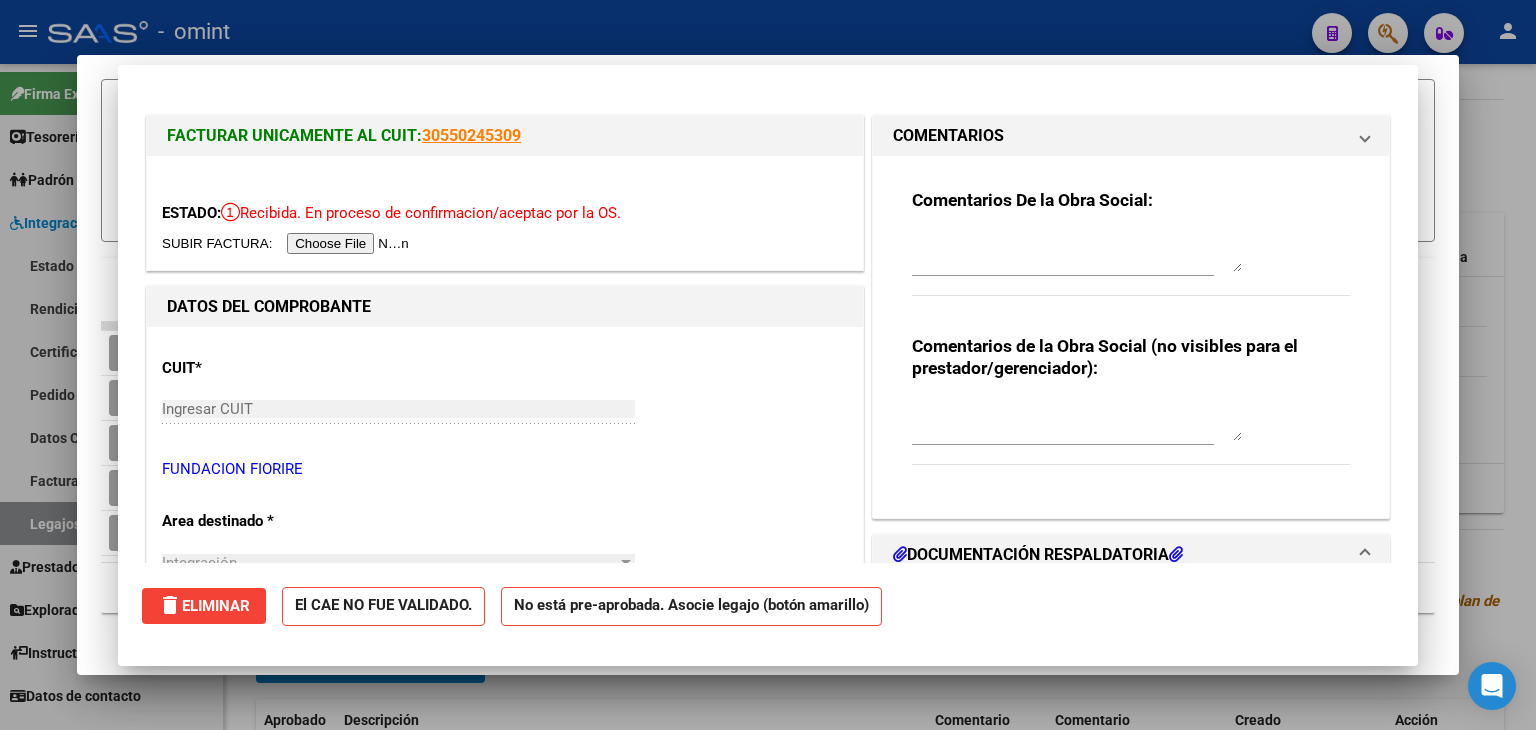 type 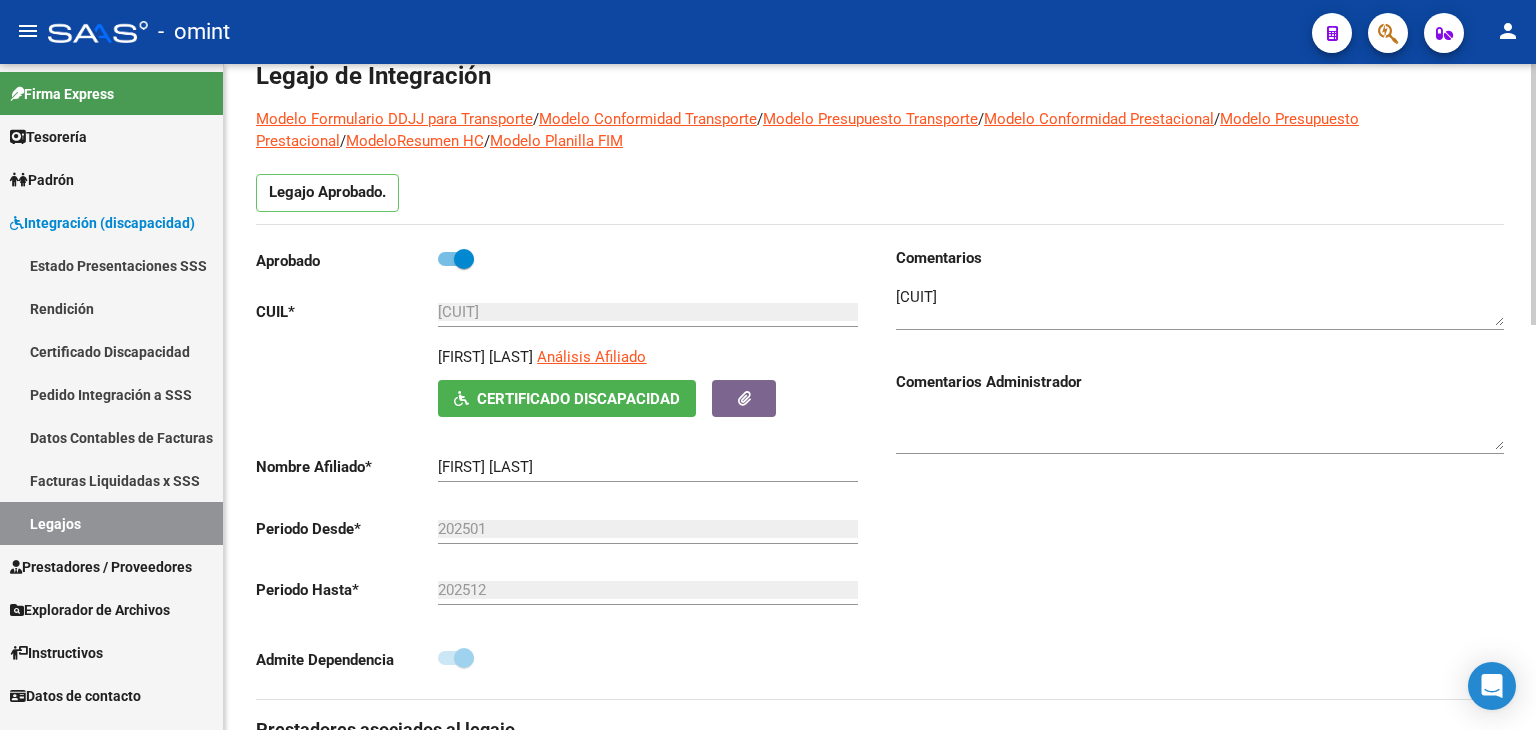 scroll, scrollTop: 100, scrollLeft: 0, axis: vertical 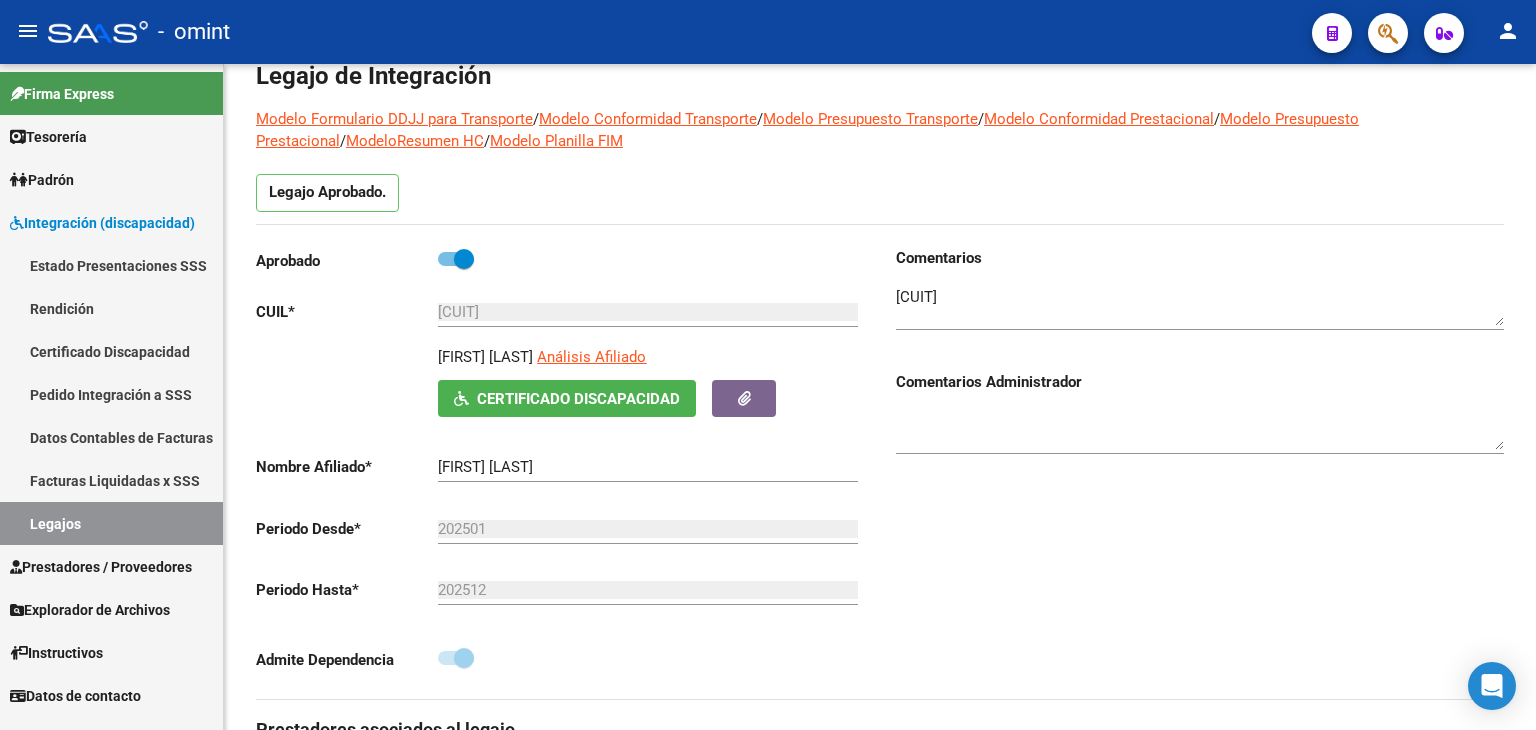 click on "Legajos" at bounding box center [111, 523] 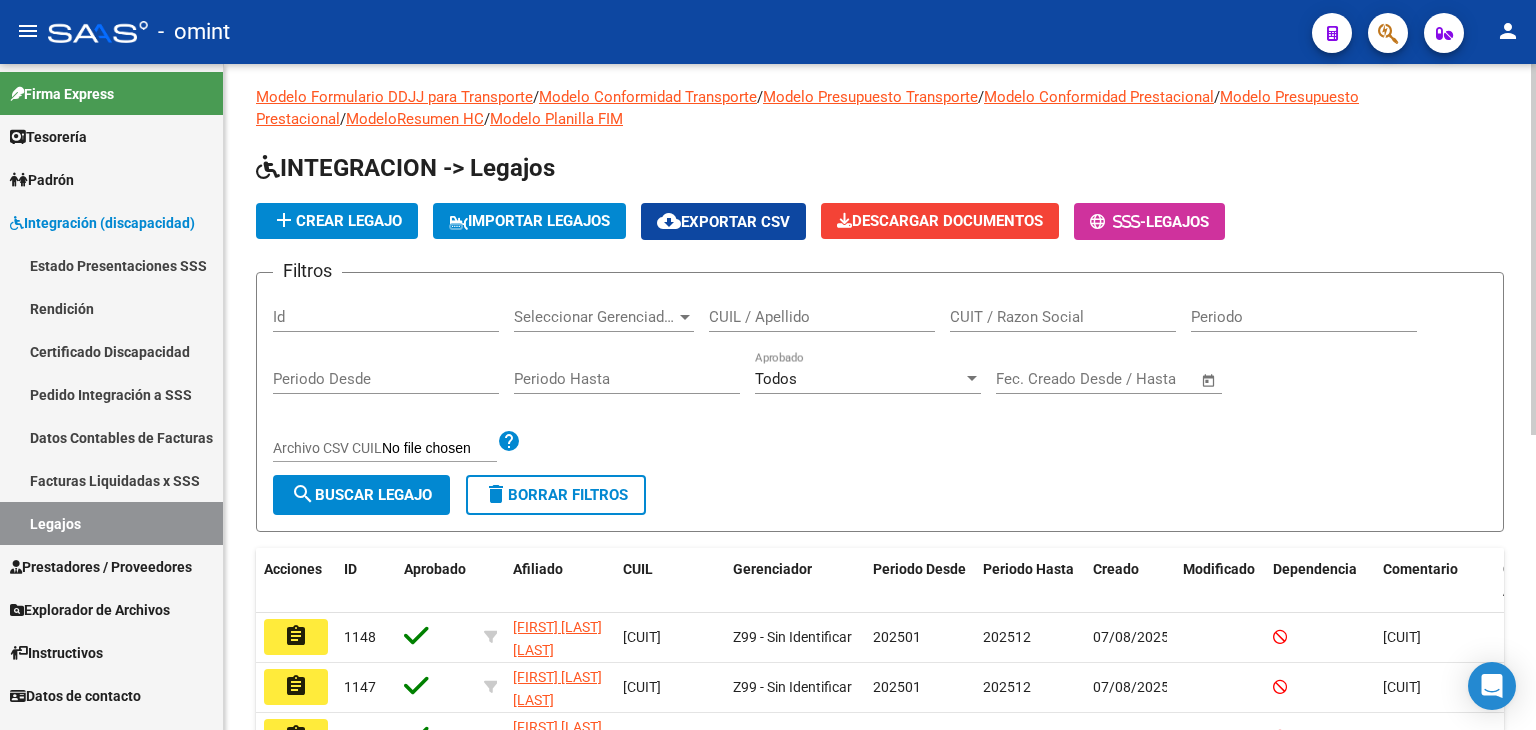 scroll, scrollTop: 100, scrollLeft: 0, axis: vertical 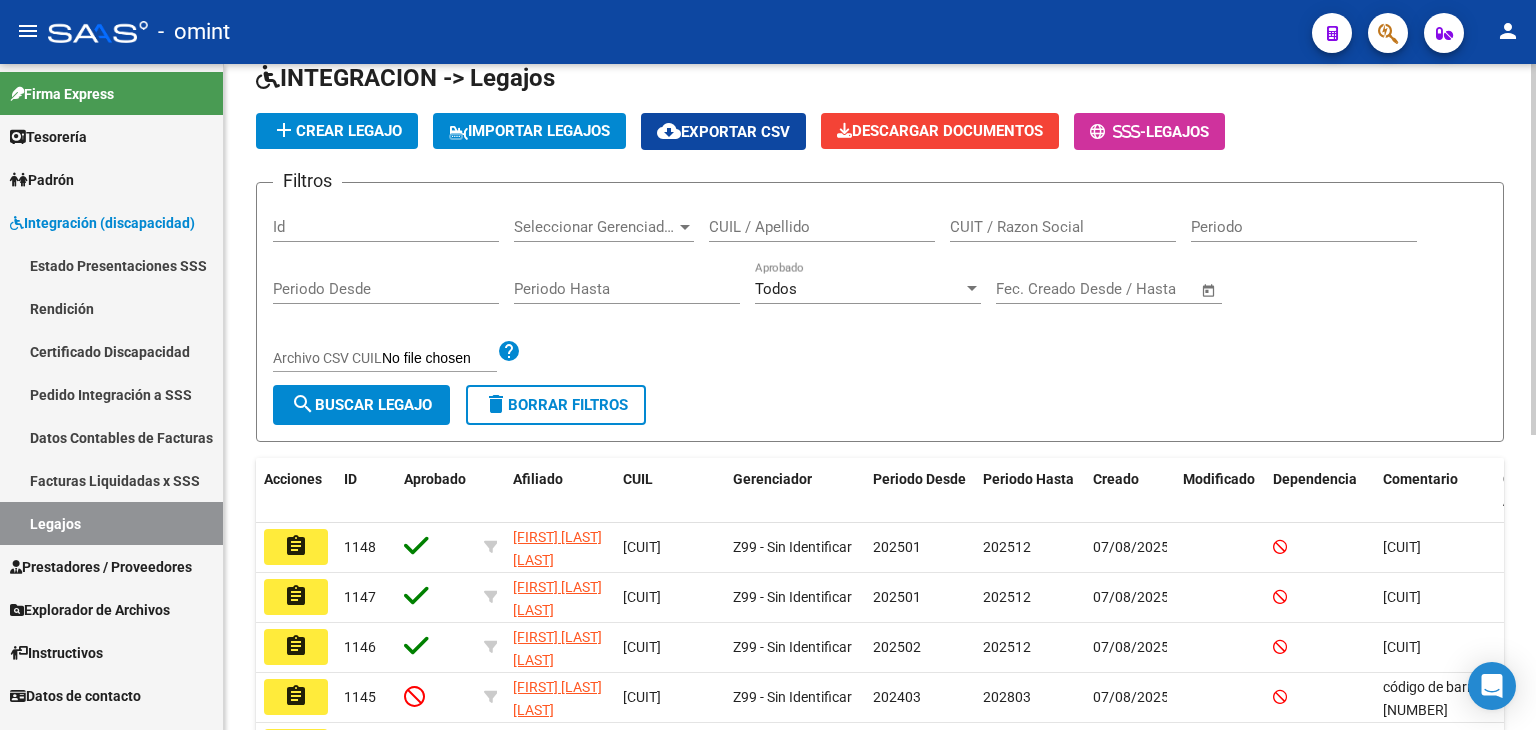 click on "CUIL / Apellido" at bounding box center [822, 227] 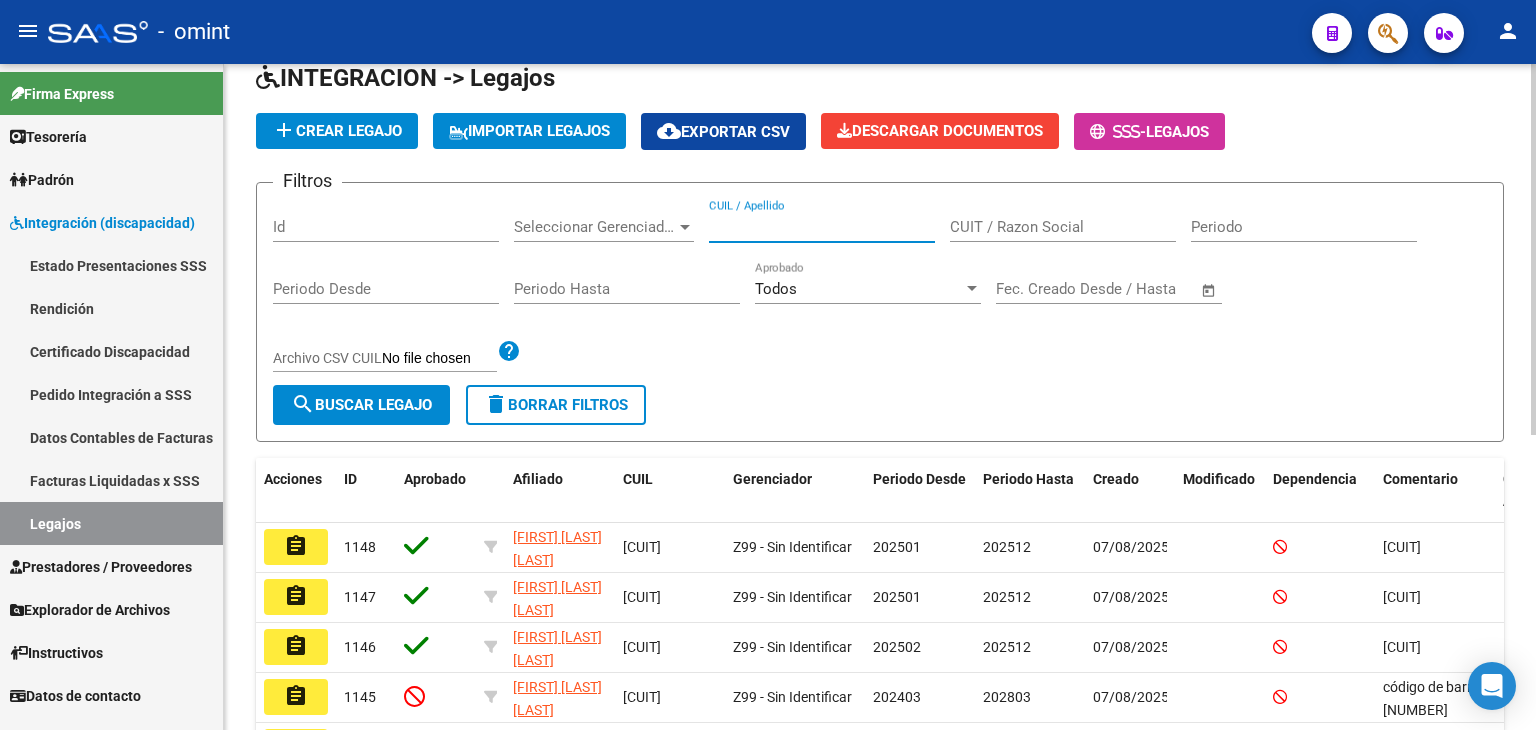 paste on "Tozzini" 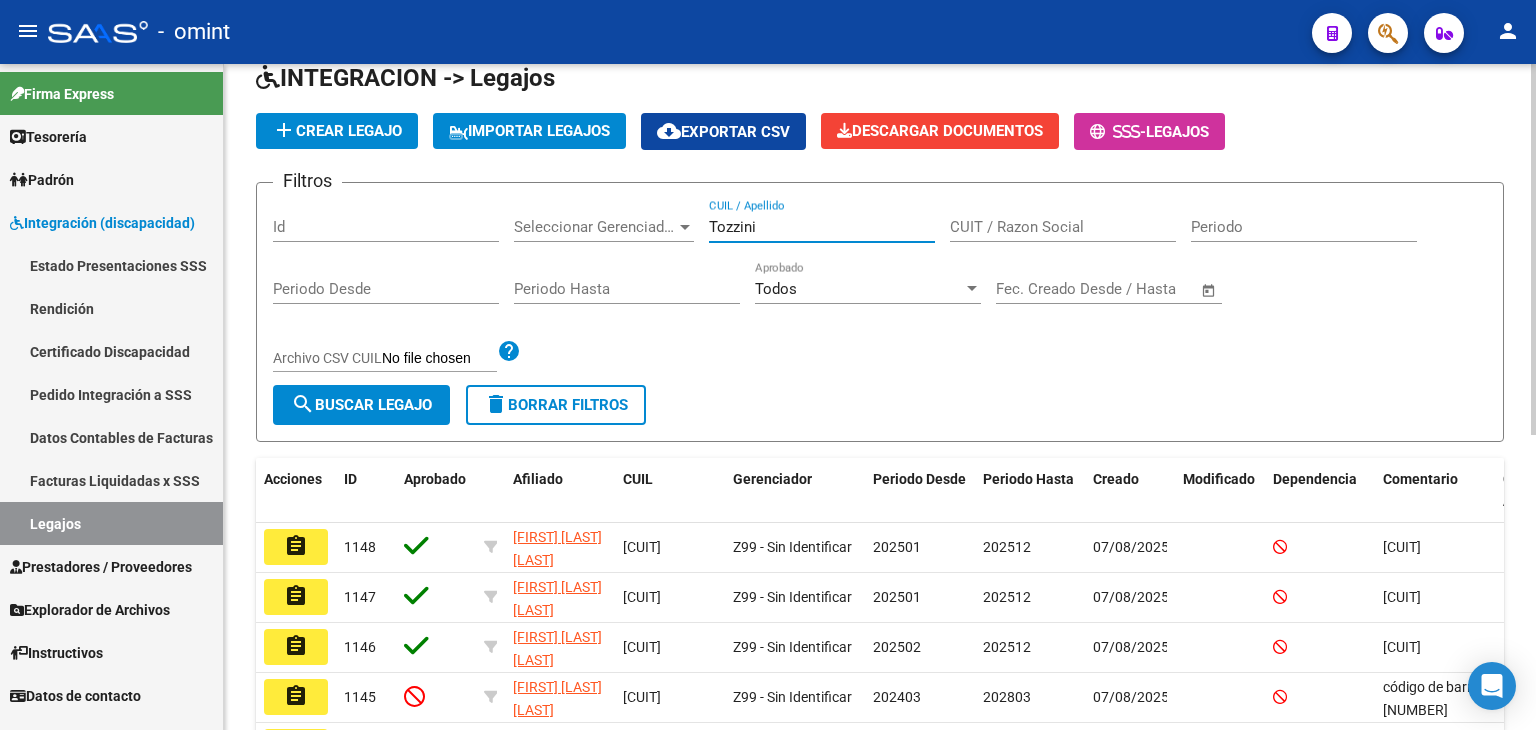 type on "Tozzini" 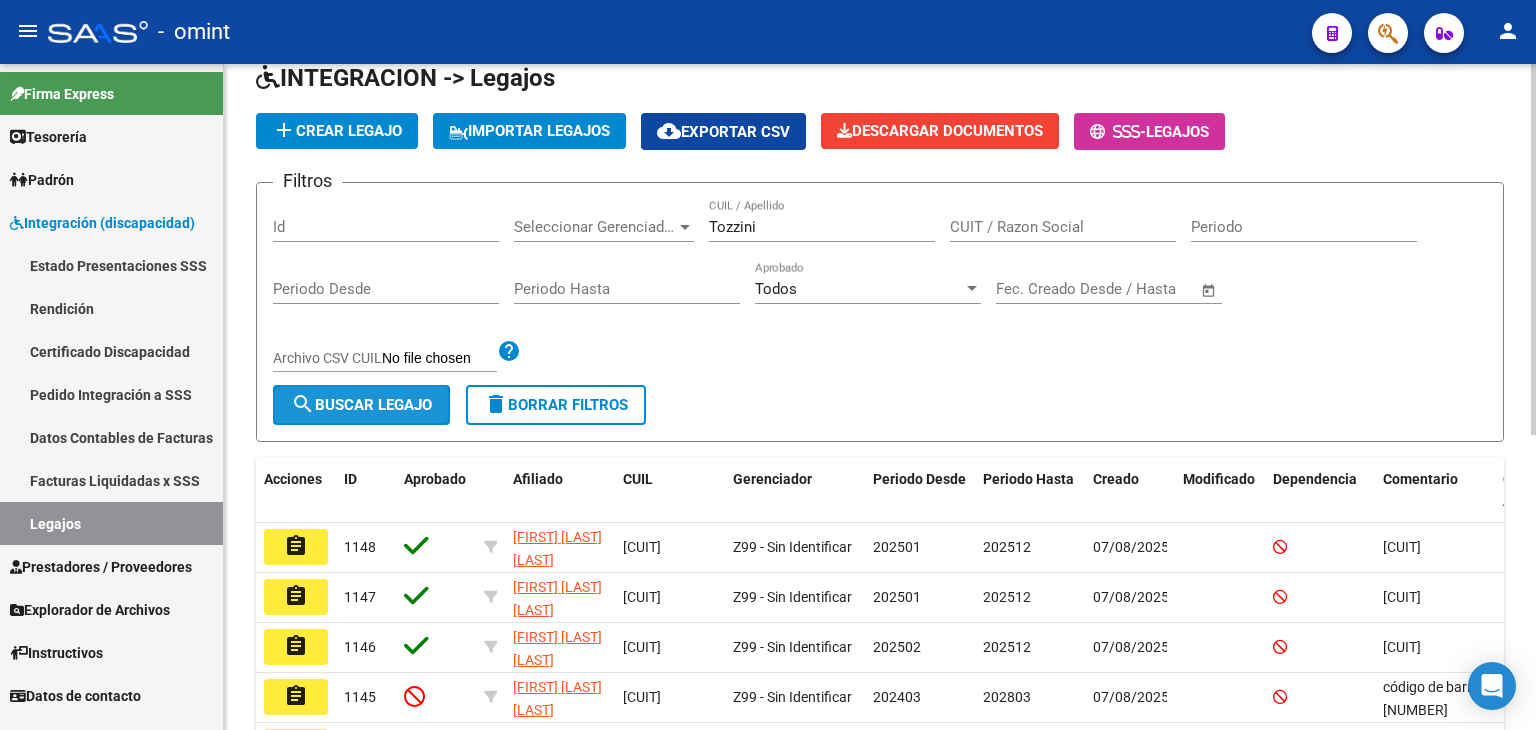 click on "search  Buscar Legajo" 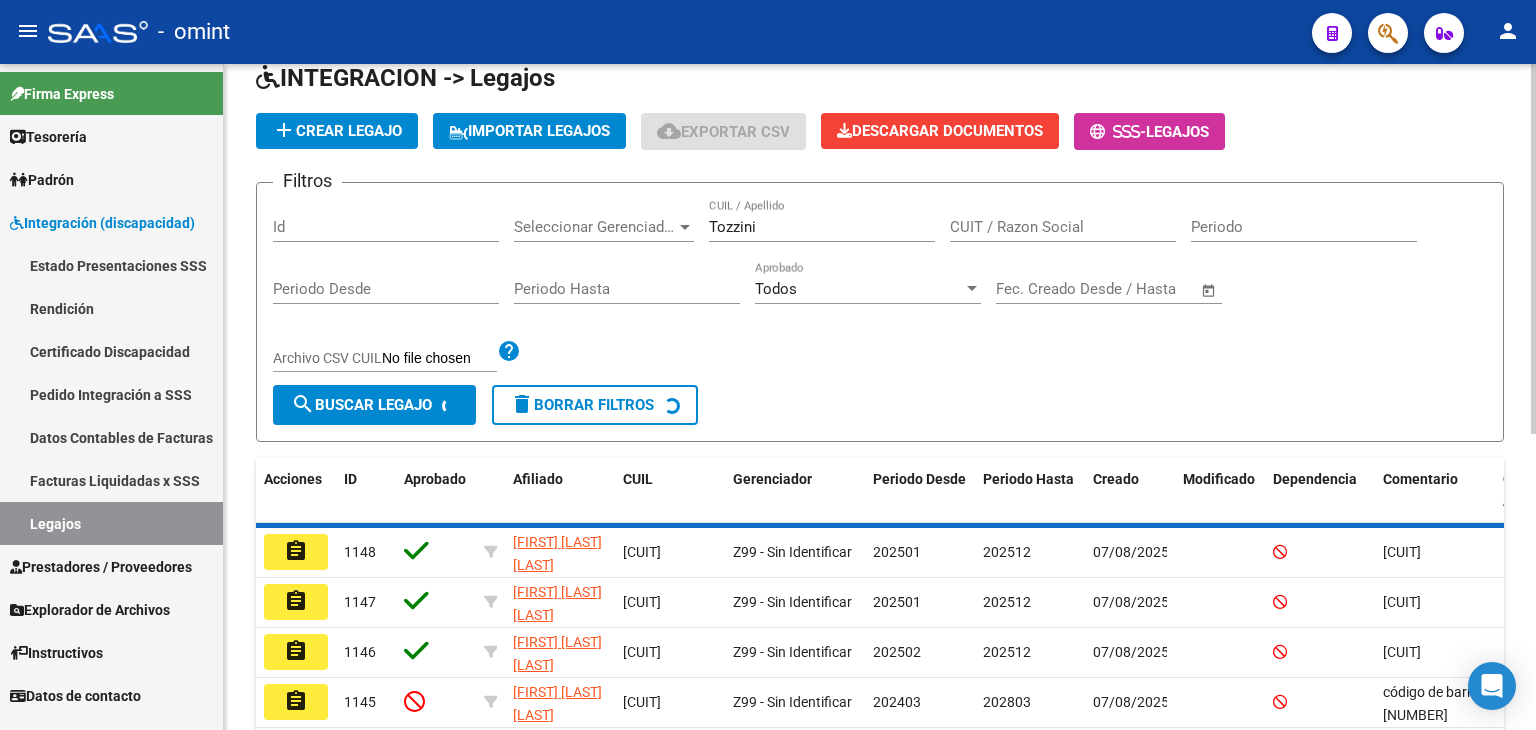scroll, scrollTop: 78, scrollLeft: 0, axis: vertical 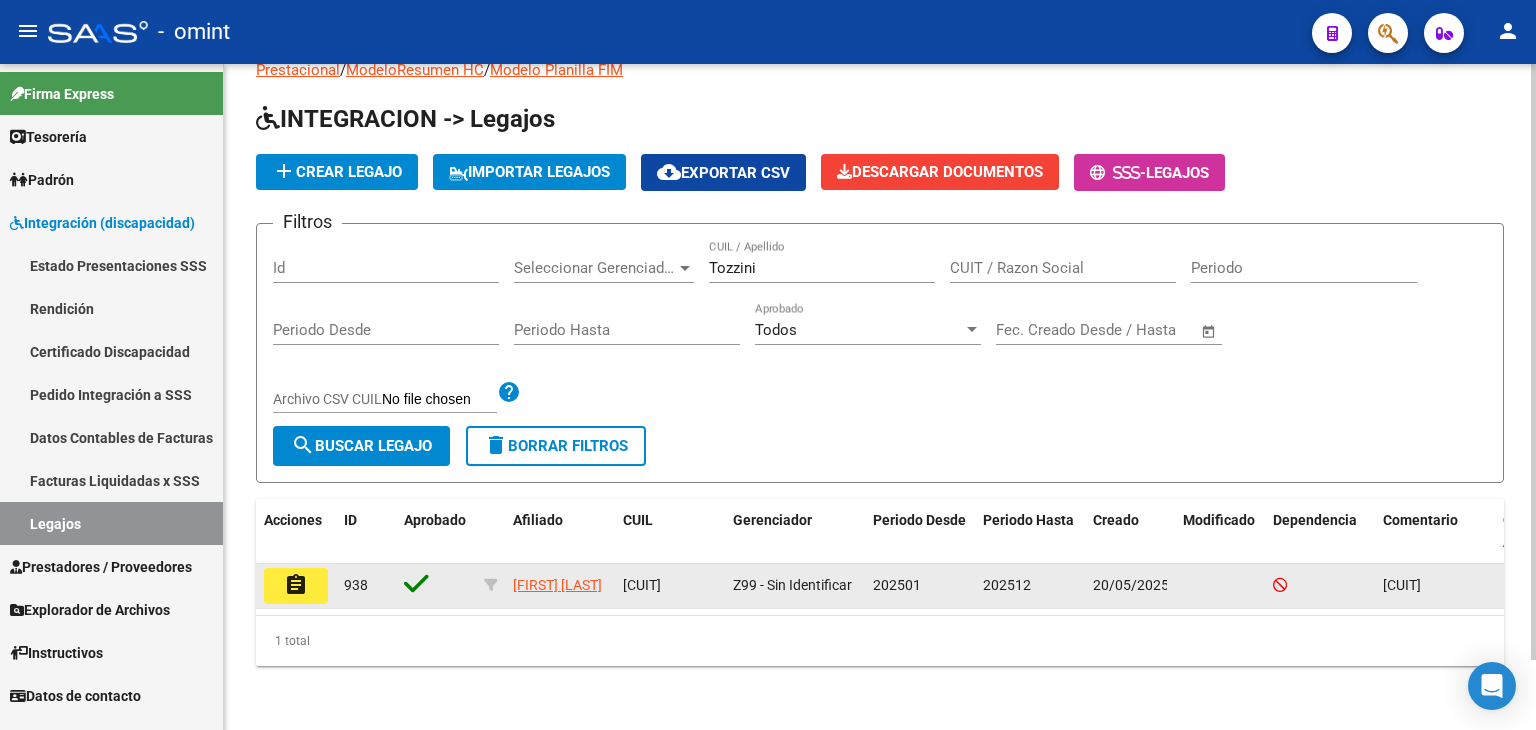 click on "assignment" 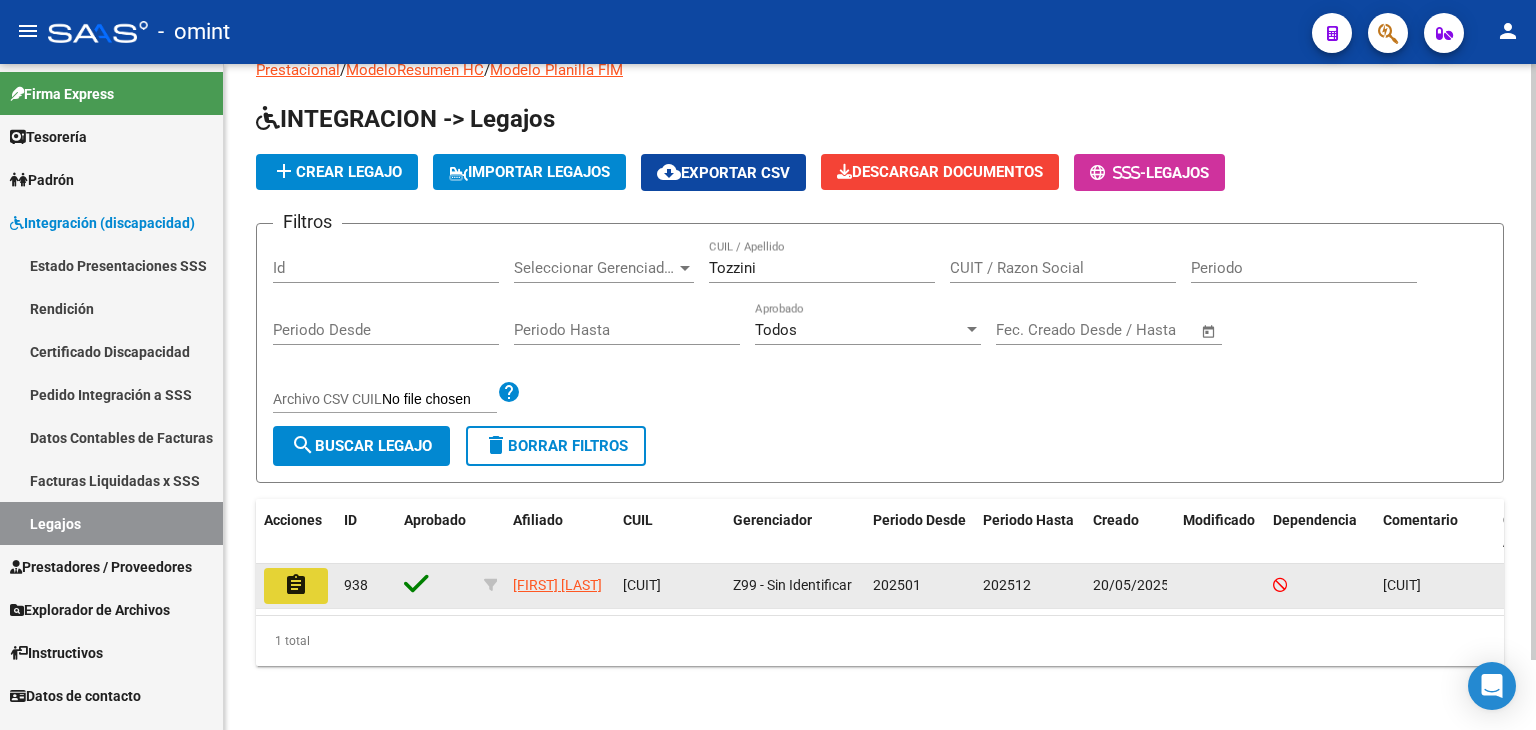 click on "assignment" 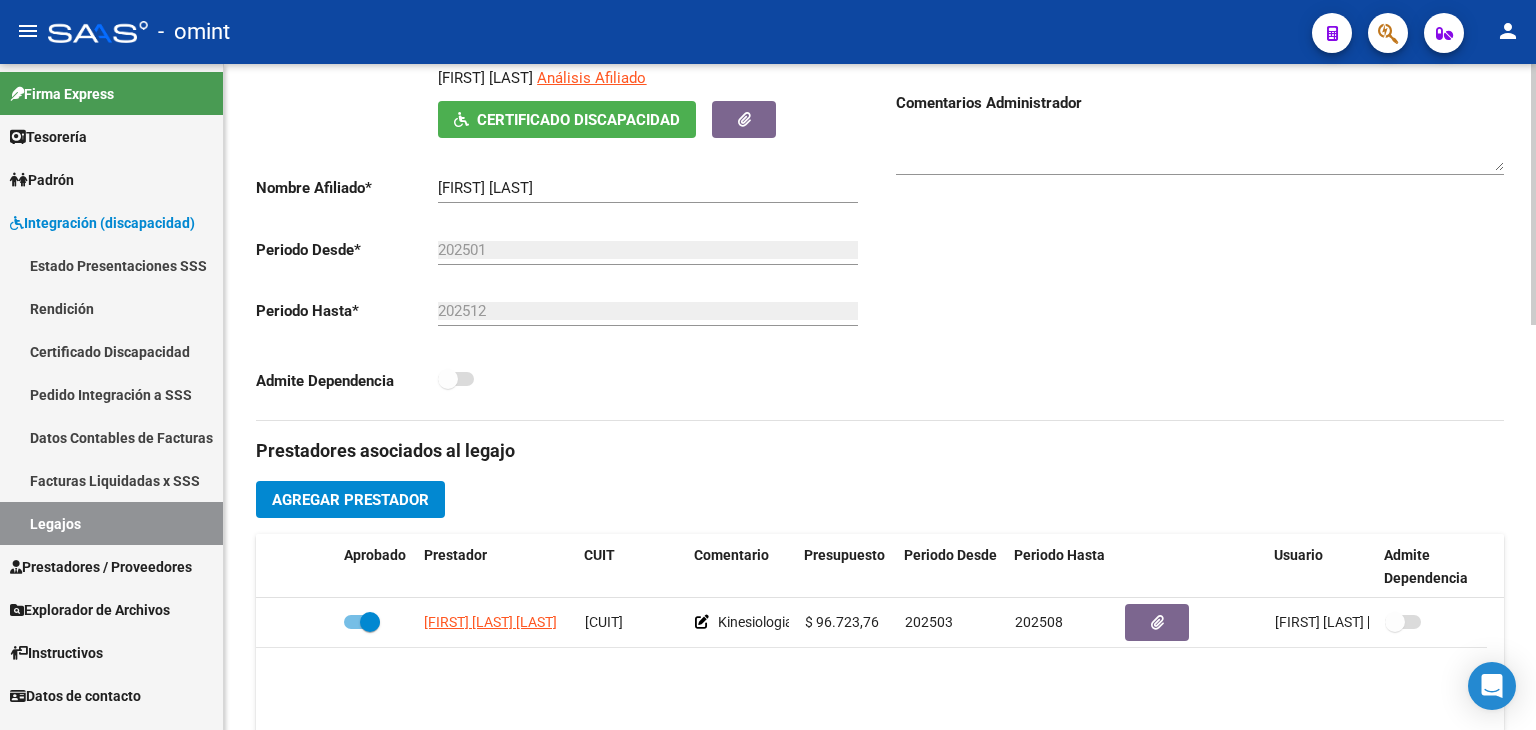 scroll, scrollTop: 400, scrollLeft: 0, axis: vertical 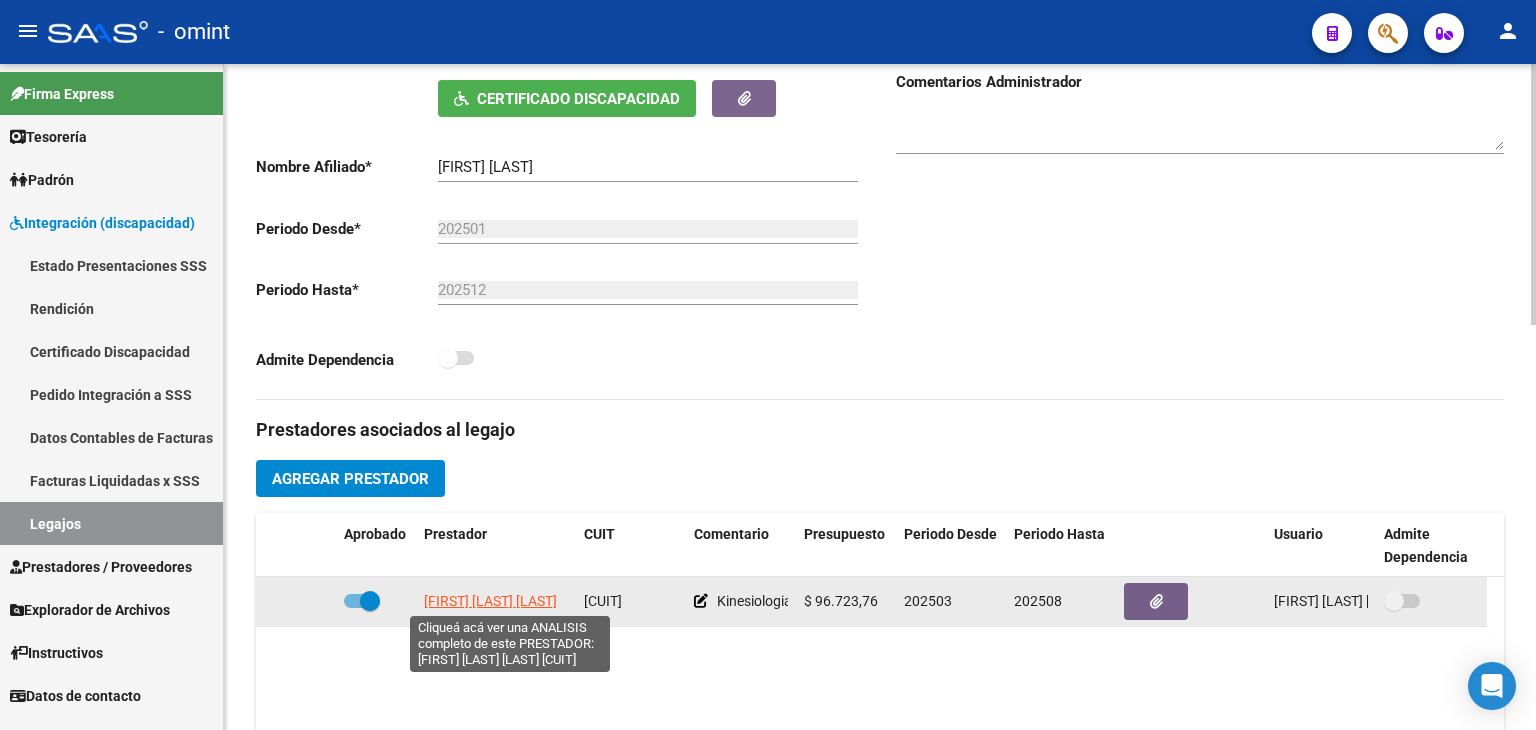 click on "[FIRST] [LAST] [LAST]" 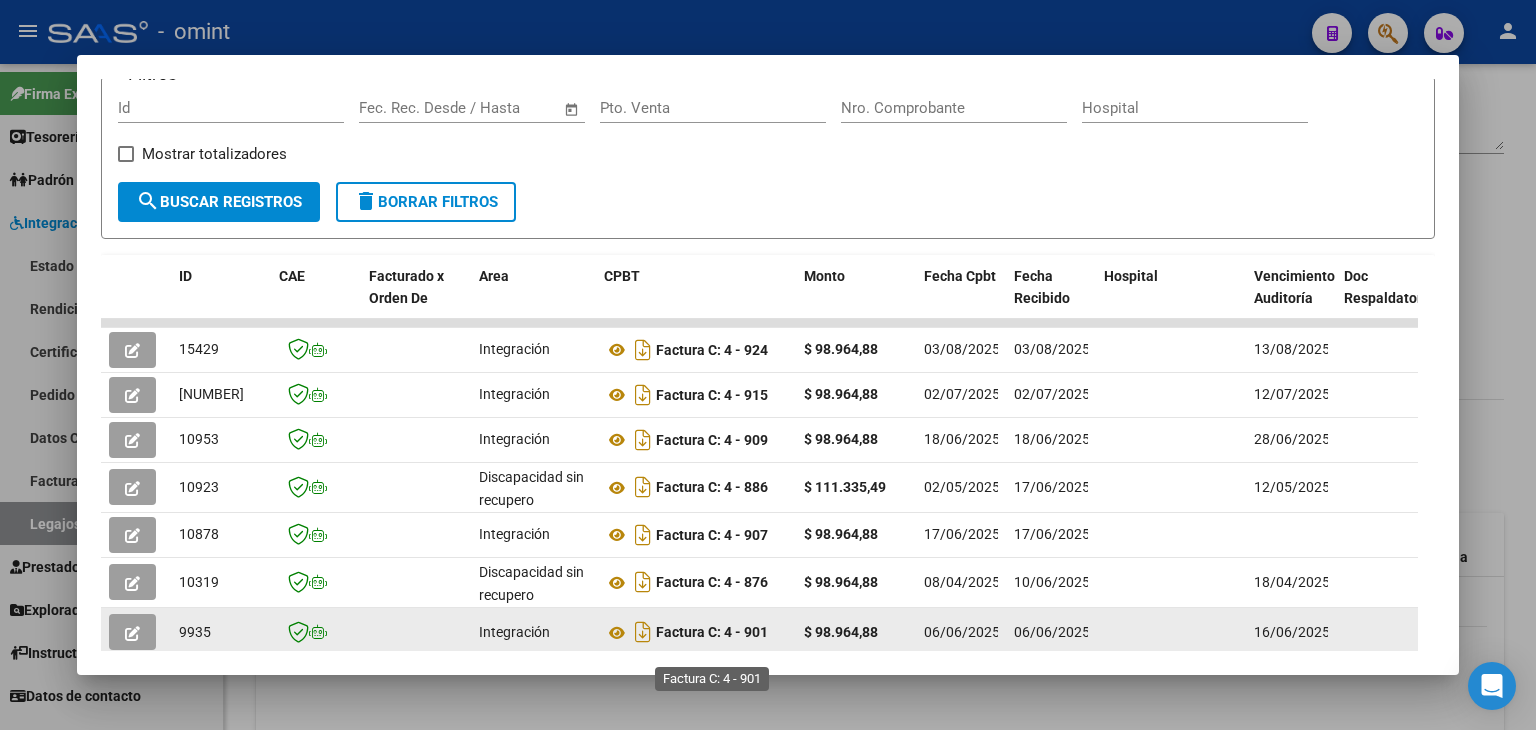 scroll, scrollTop: 437, scrollLeft: 0, axis: vertical 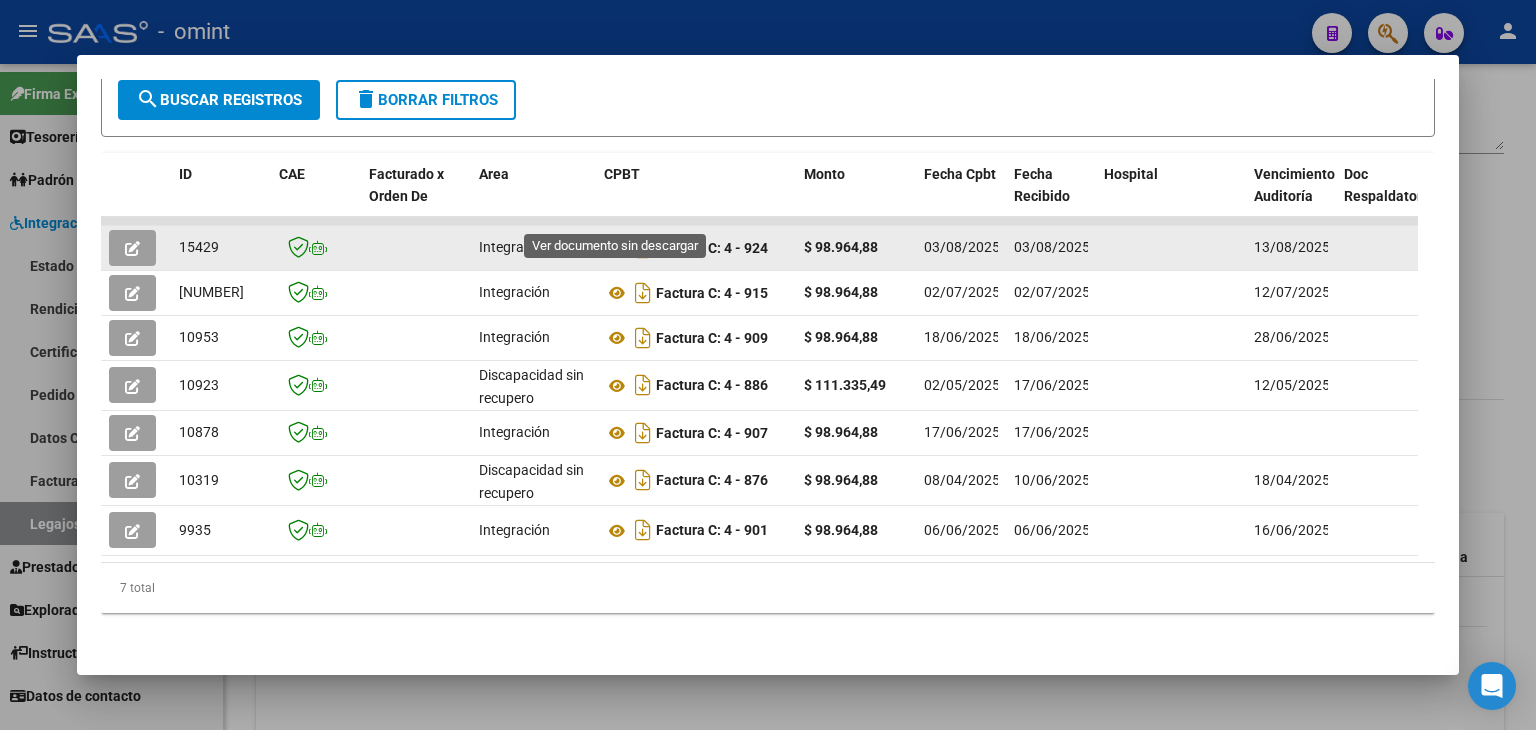 click 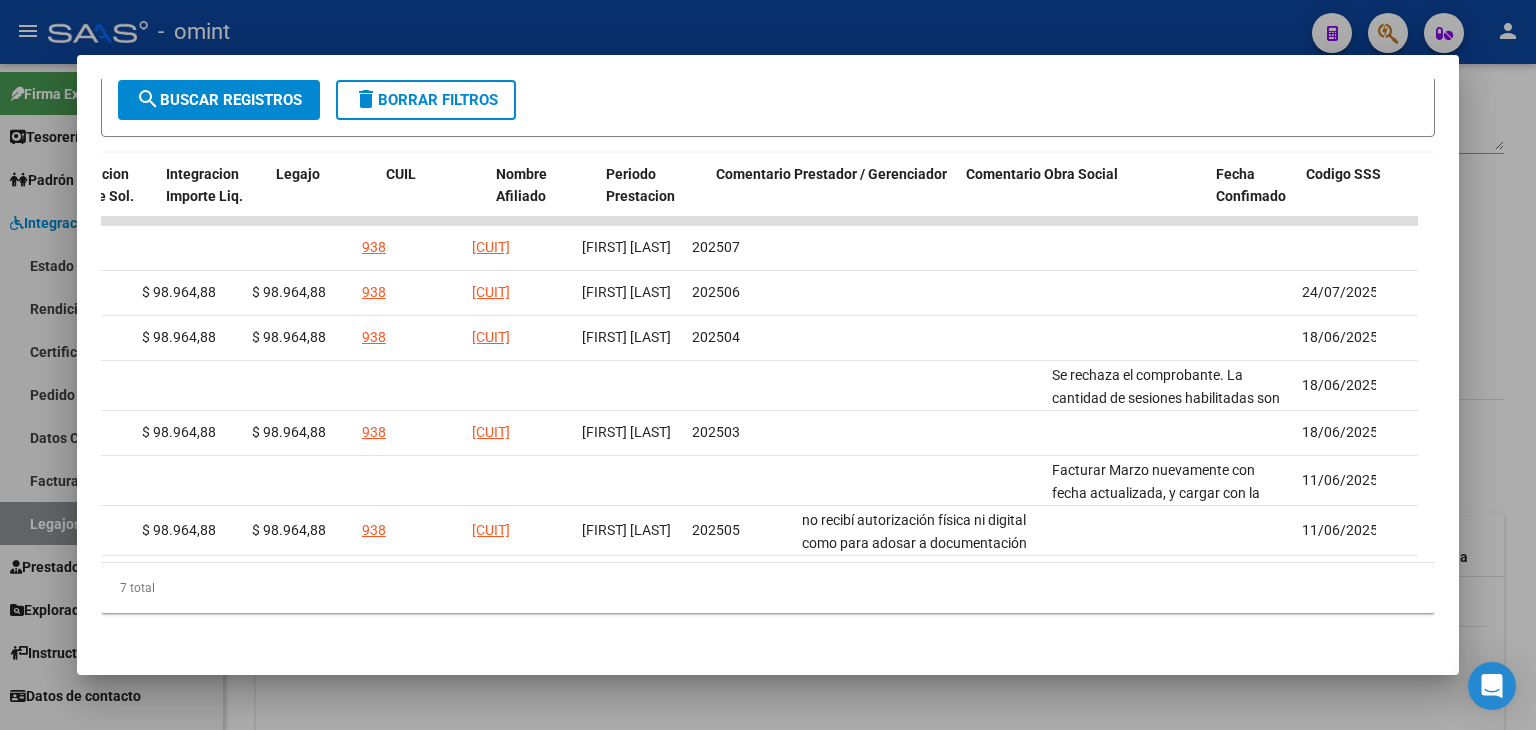 scroll, scrollTop: 0, scrollLeft: 3003, axis: horizontal 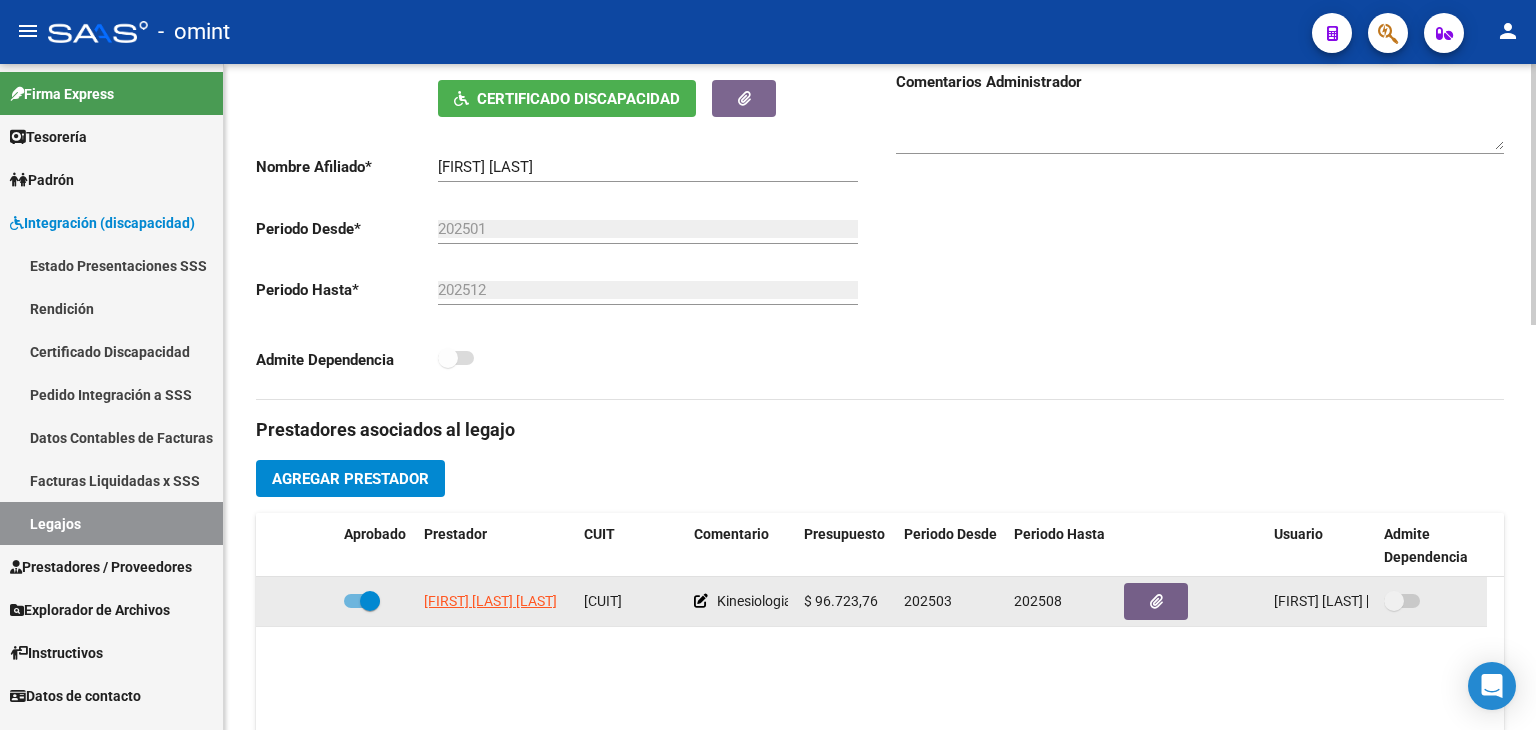 drag, startPoint x: 673, startPoint y: 604, endPoint x: 587, endPoint y: 605, distance: 86.00581 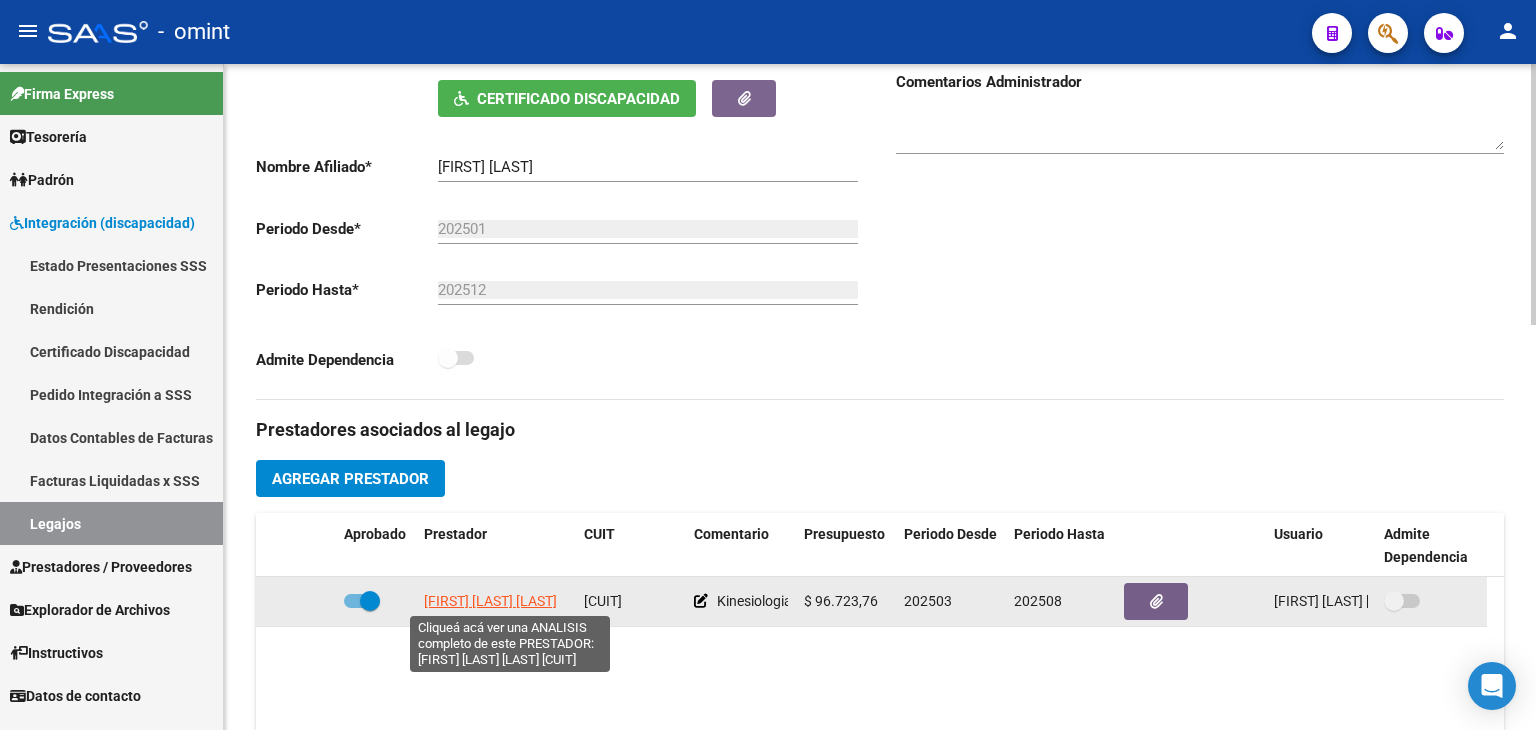 click on "[FIRST] [LAST] [LAST]" 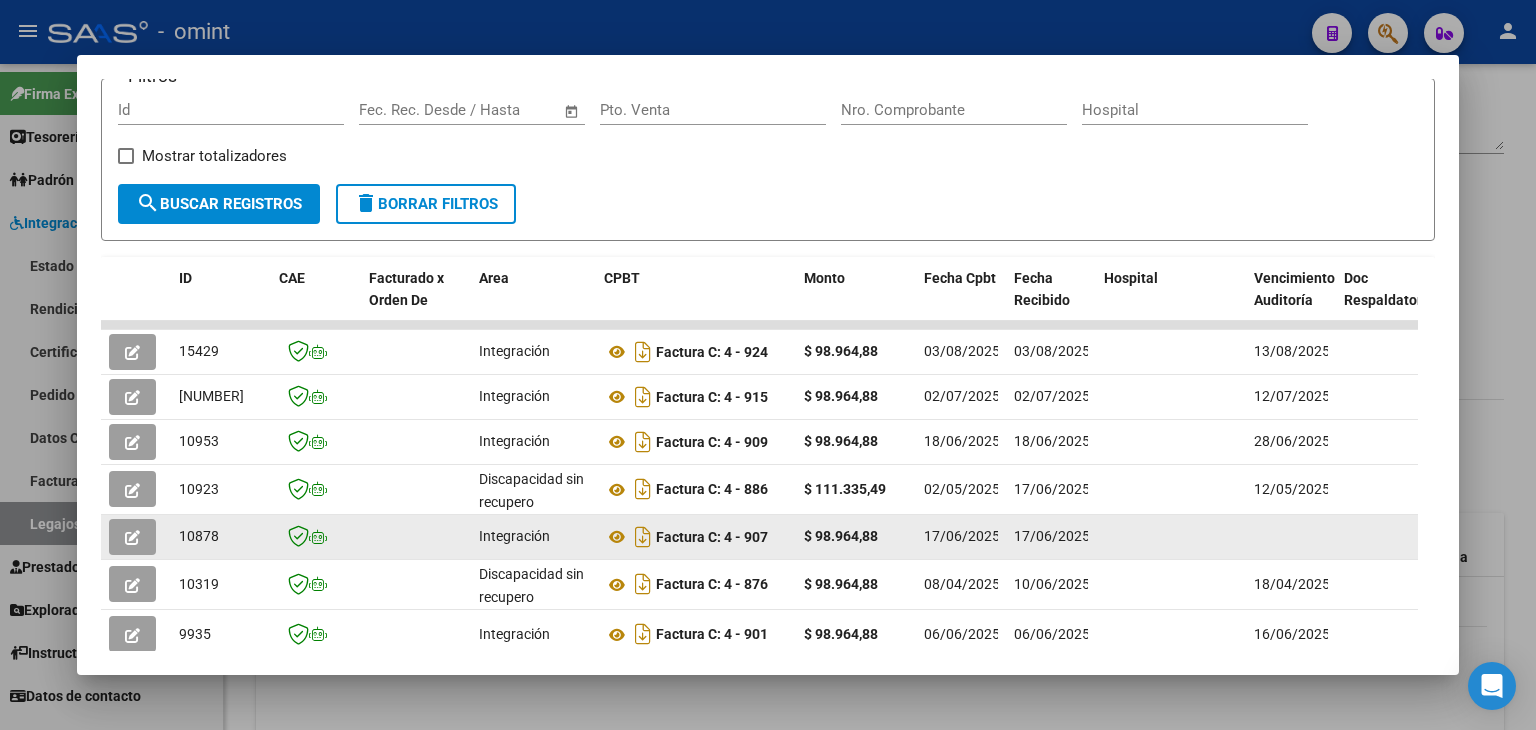 scroll, scrollTop: 300, scrollLeft: 0, axis: vertical 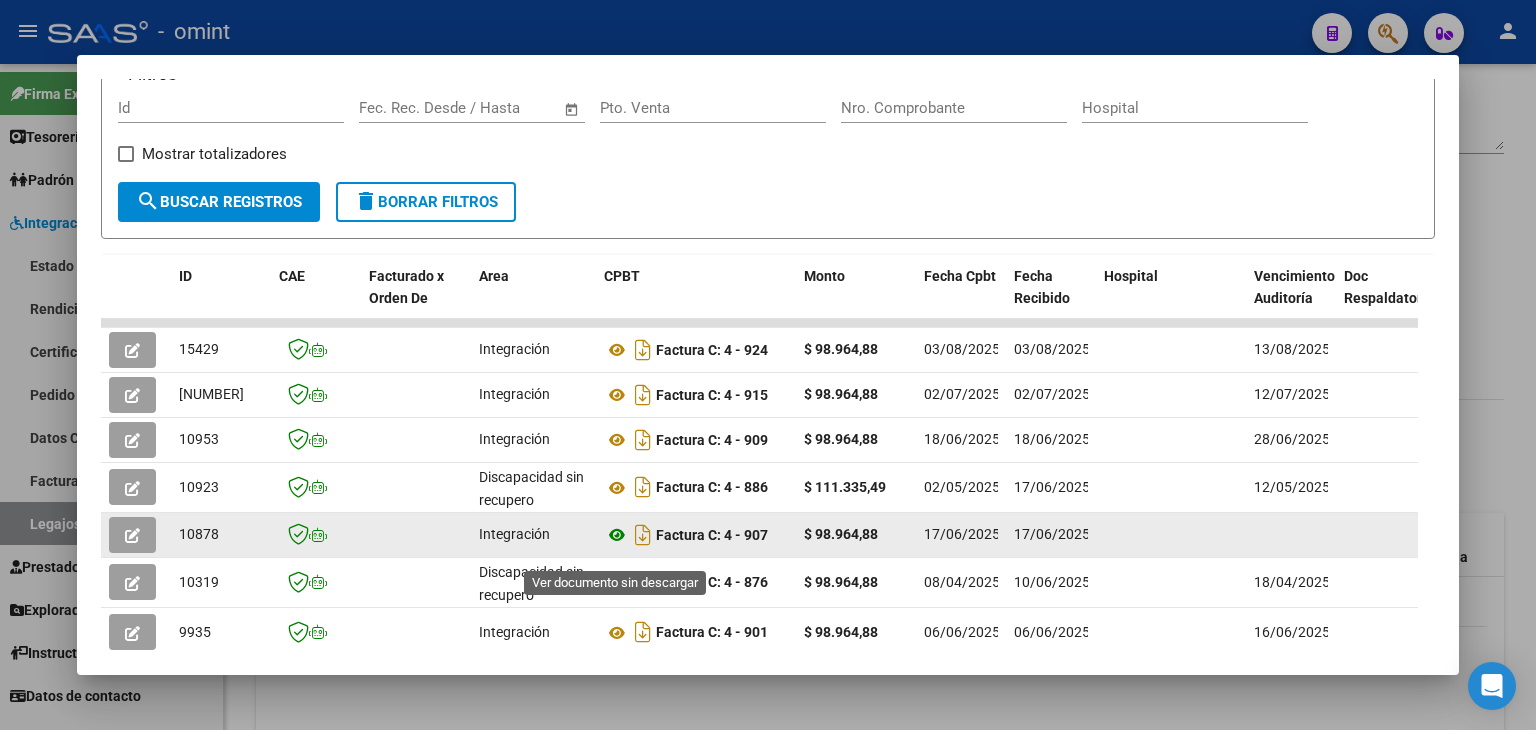 click 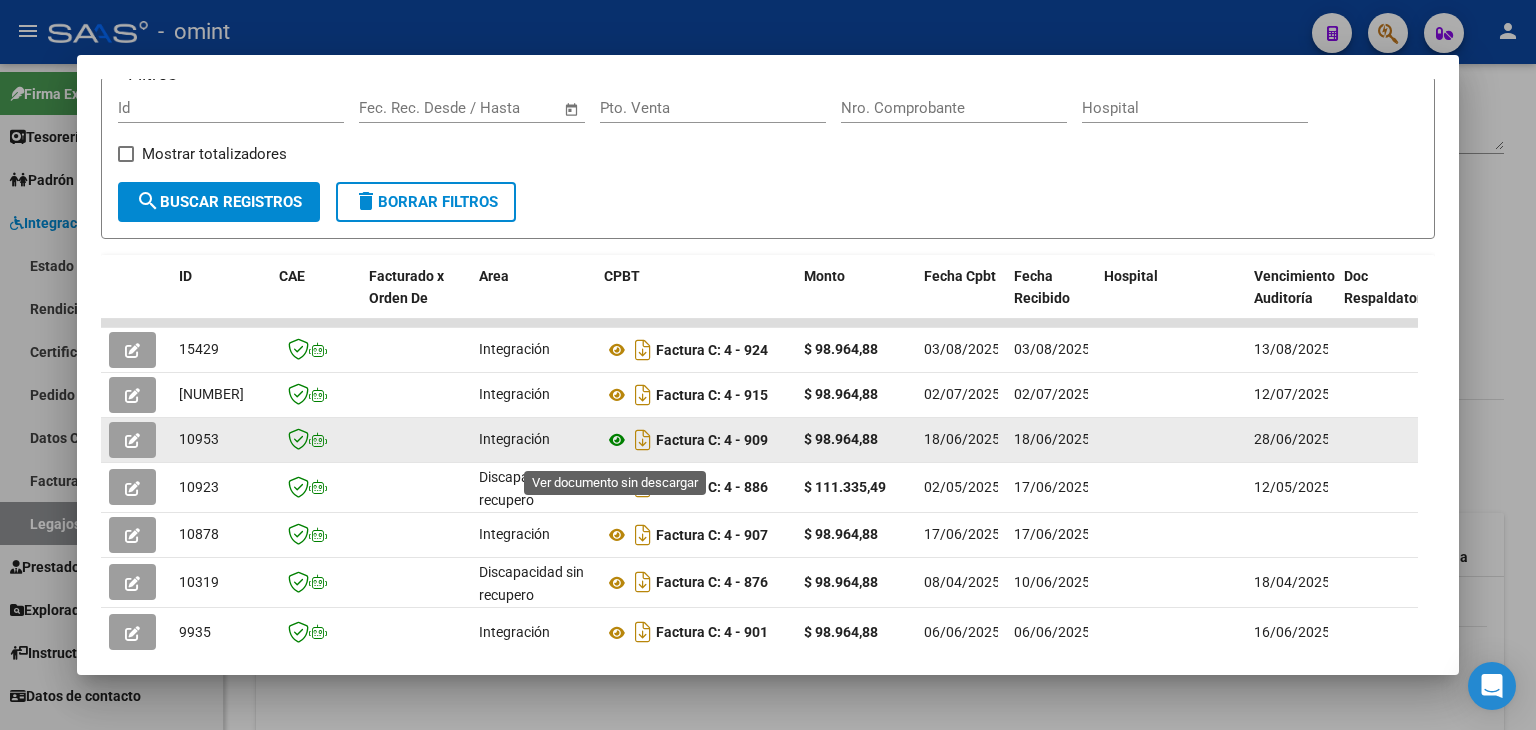 click 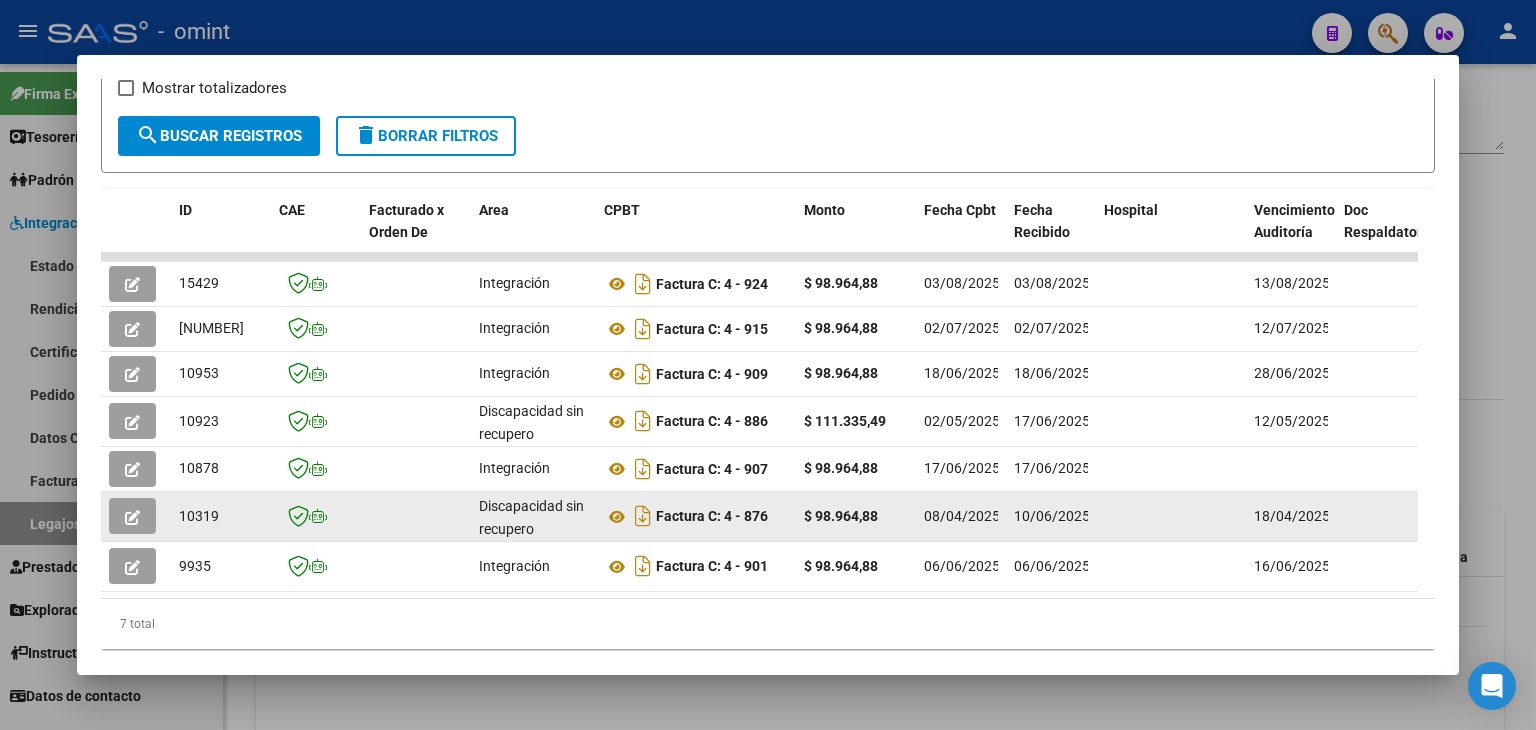 scroll, scrollTop: 400, scrollLeft: 0, axis: vertical 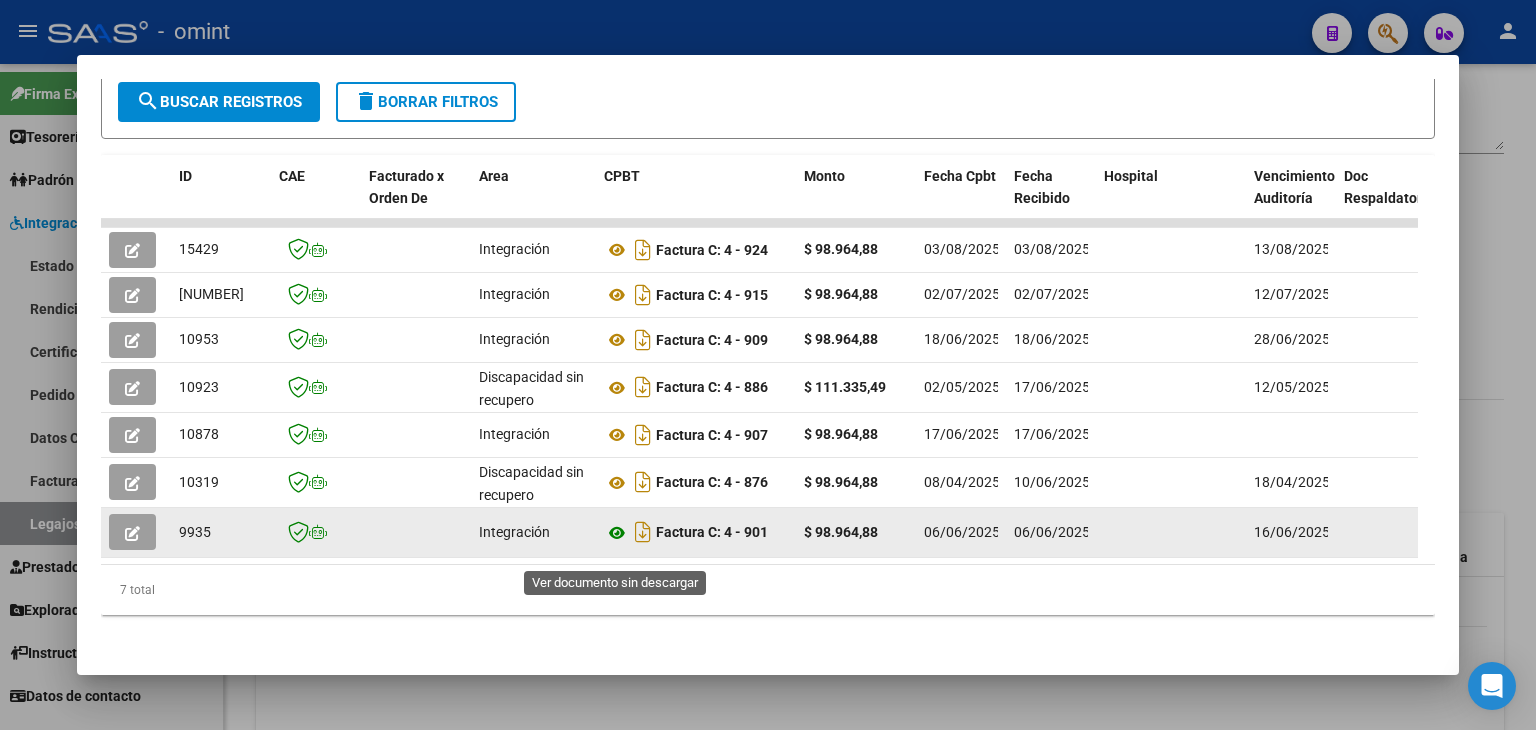 click 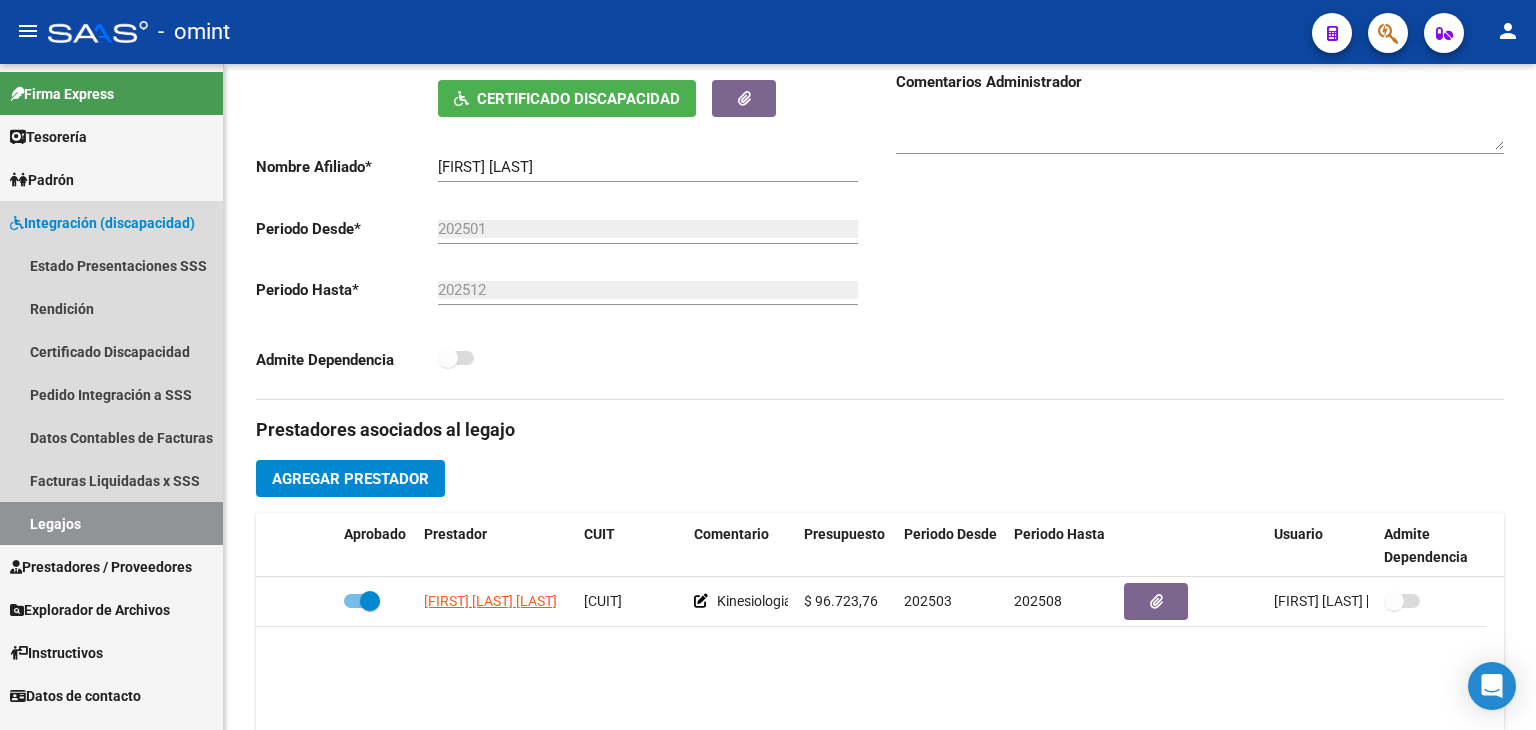 click on "Legajos" at bounding box center (111, 523) 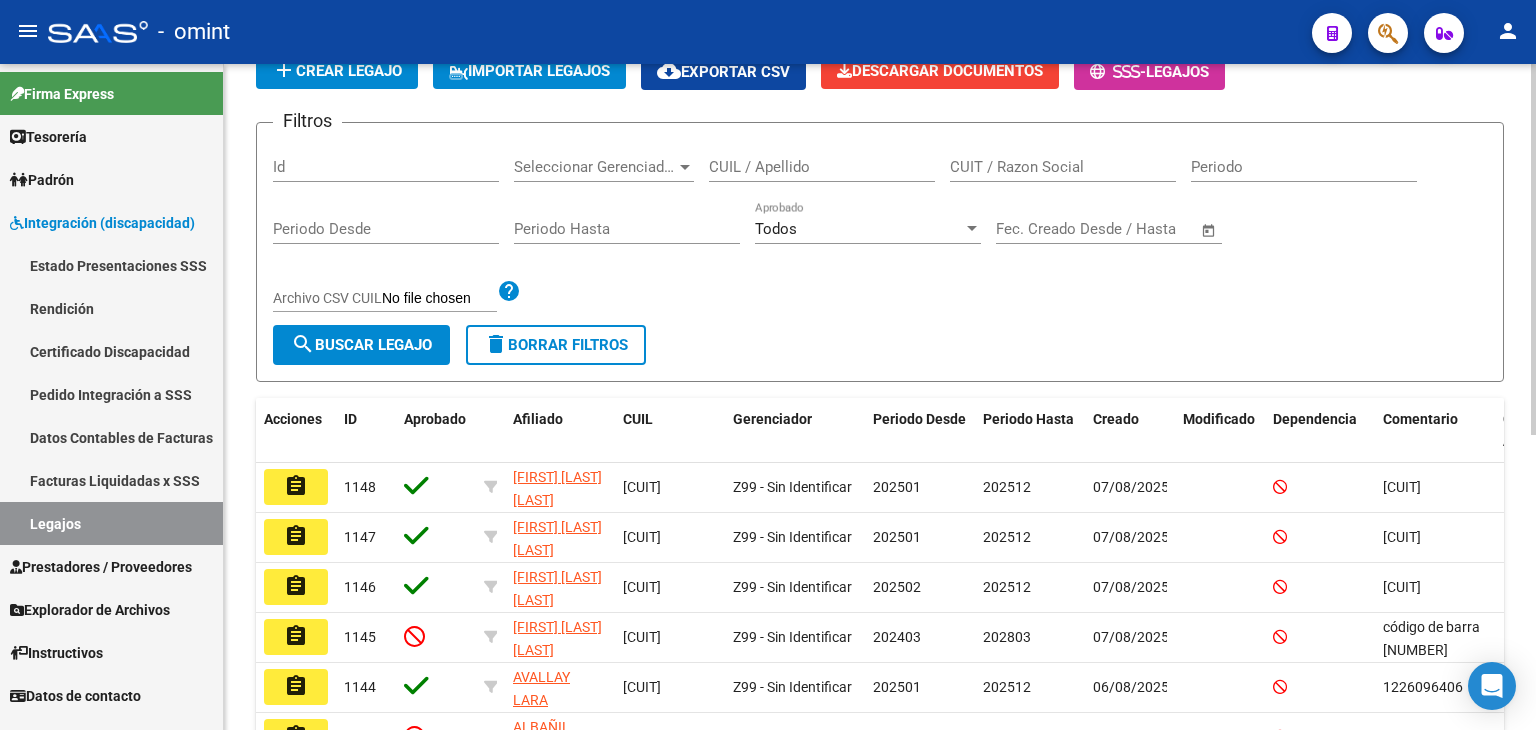 scroll, scrollTop: 0, scrollLeft: 0, axis: both 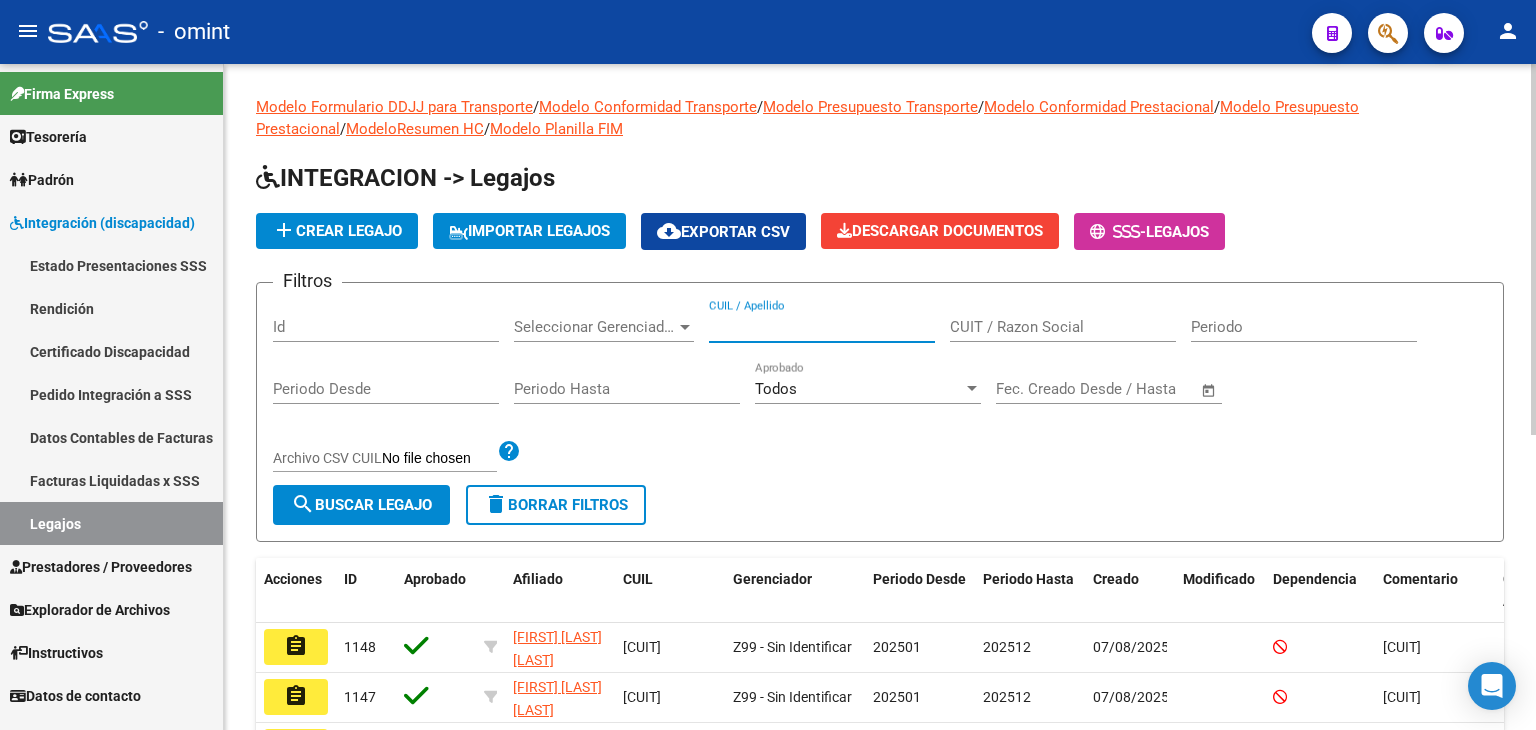 click on "CUIL / Apellido" at bounding box center (822, 327) 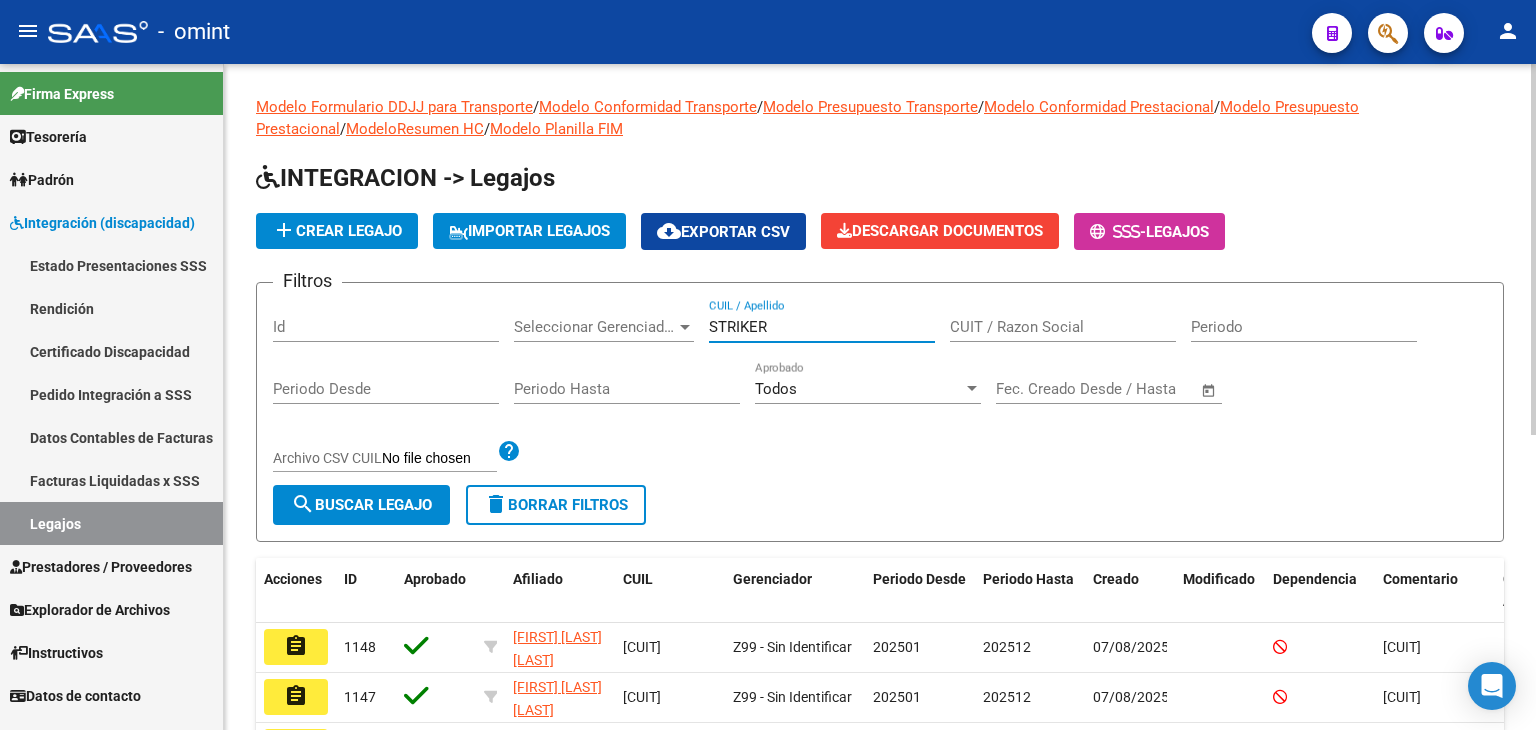 type on "STRIKER" 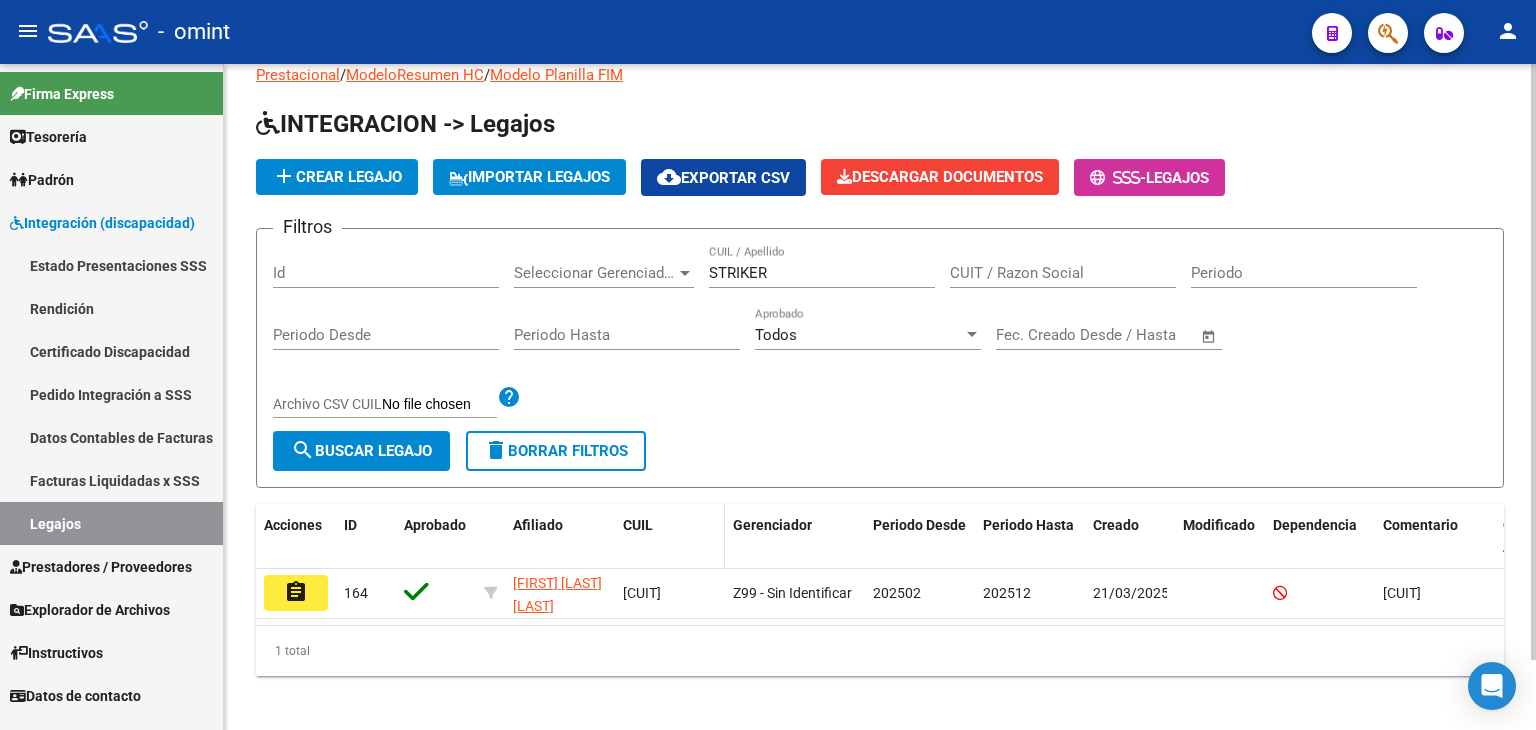 scroll, scrollTop: 78, scrollLeft: 0, axis: vertical 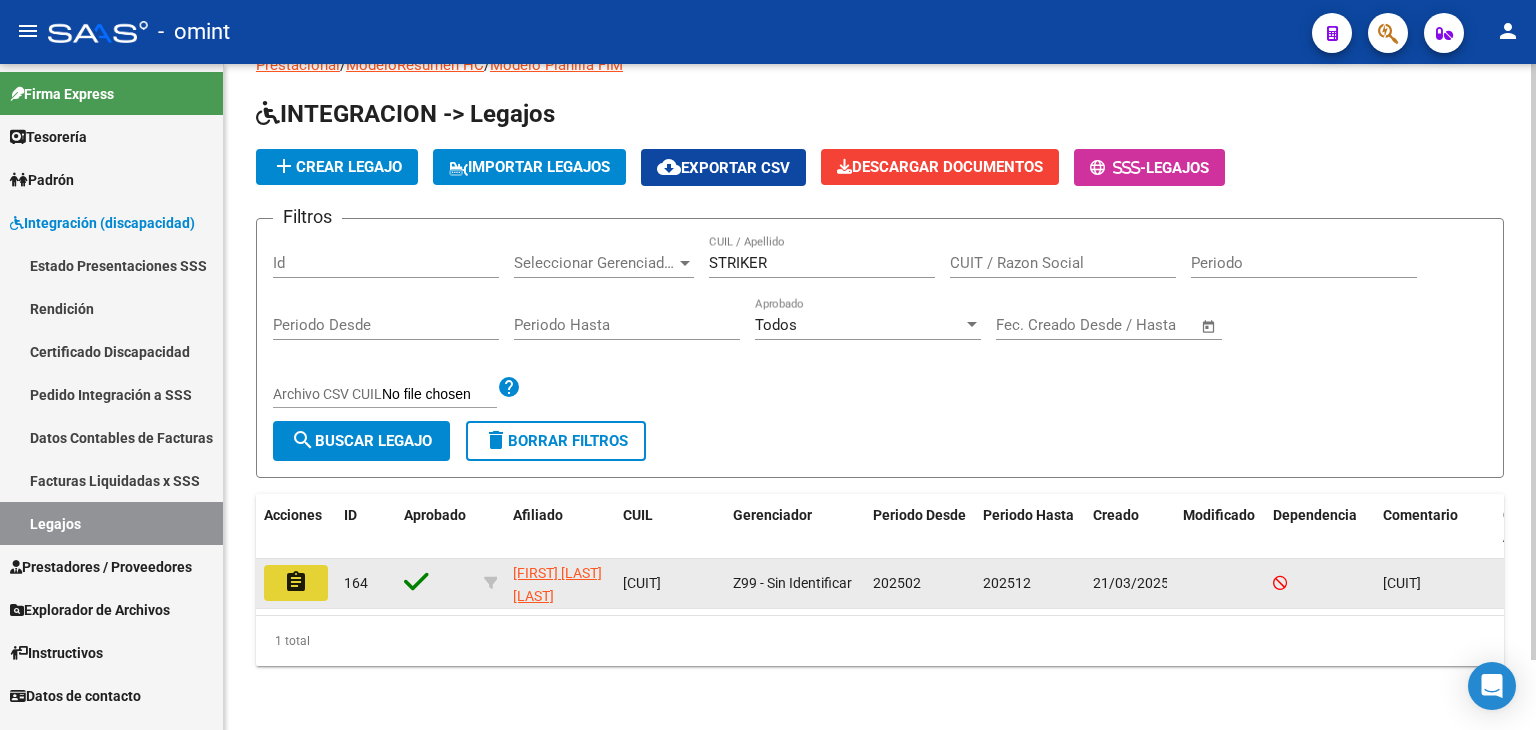 click on "assignment" 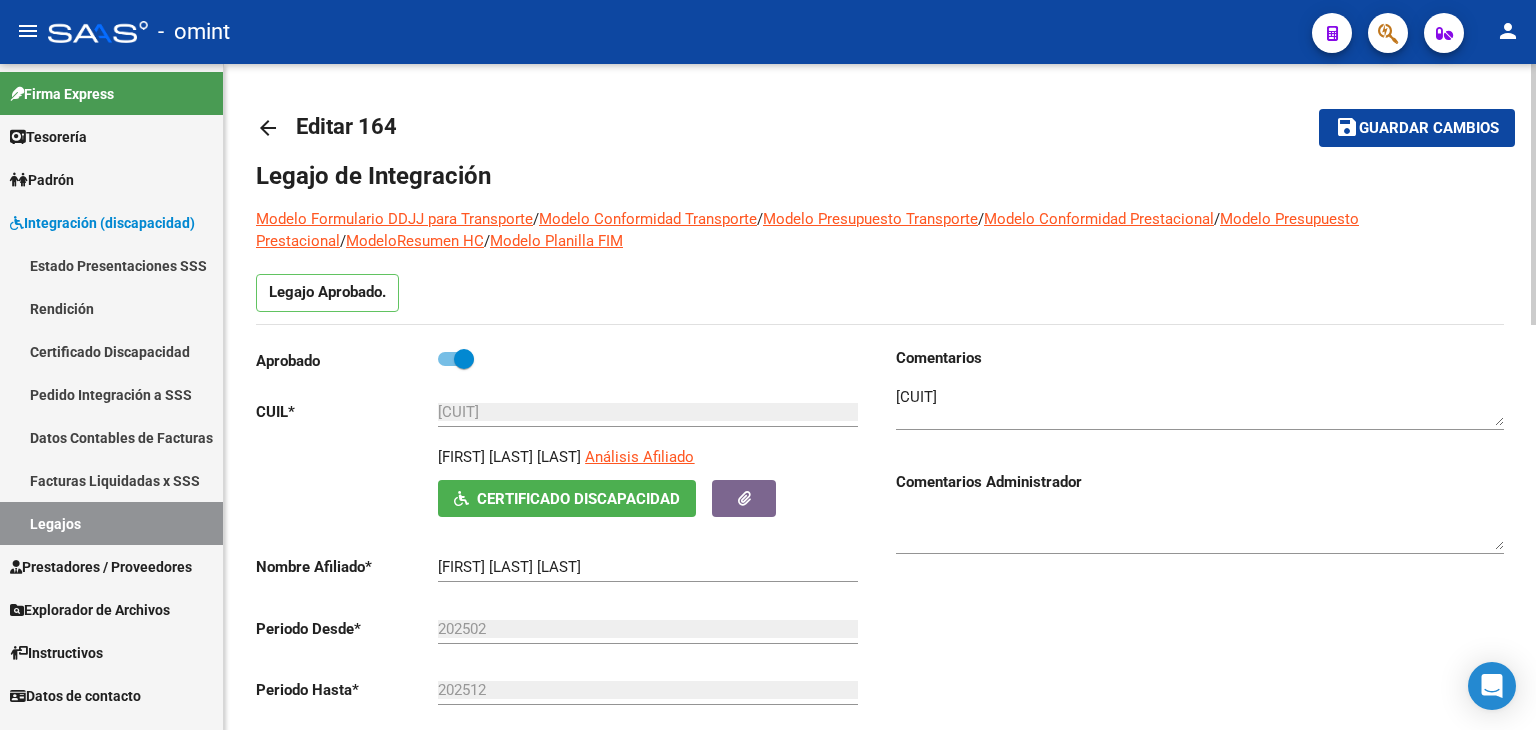 click at bounding box center (1200, 406) 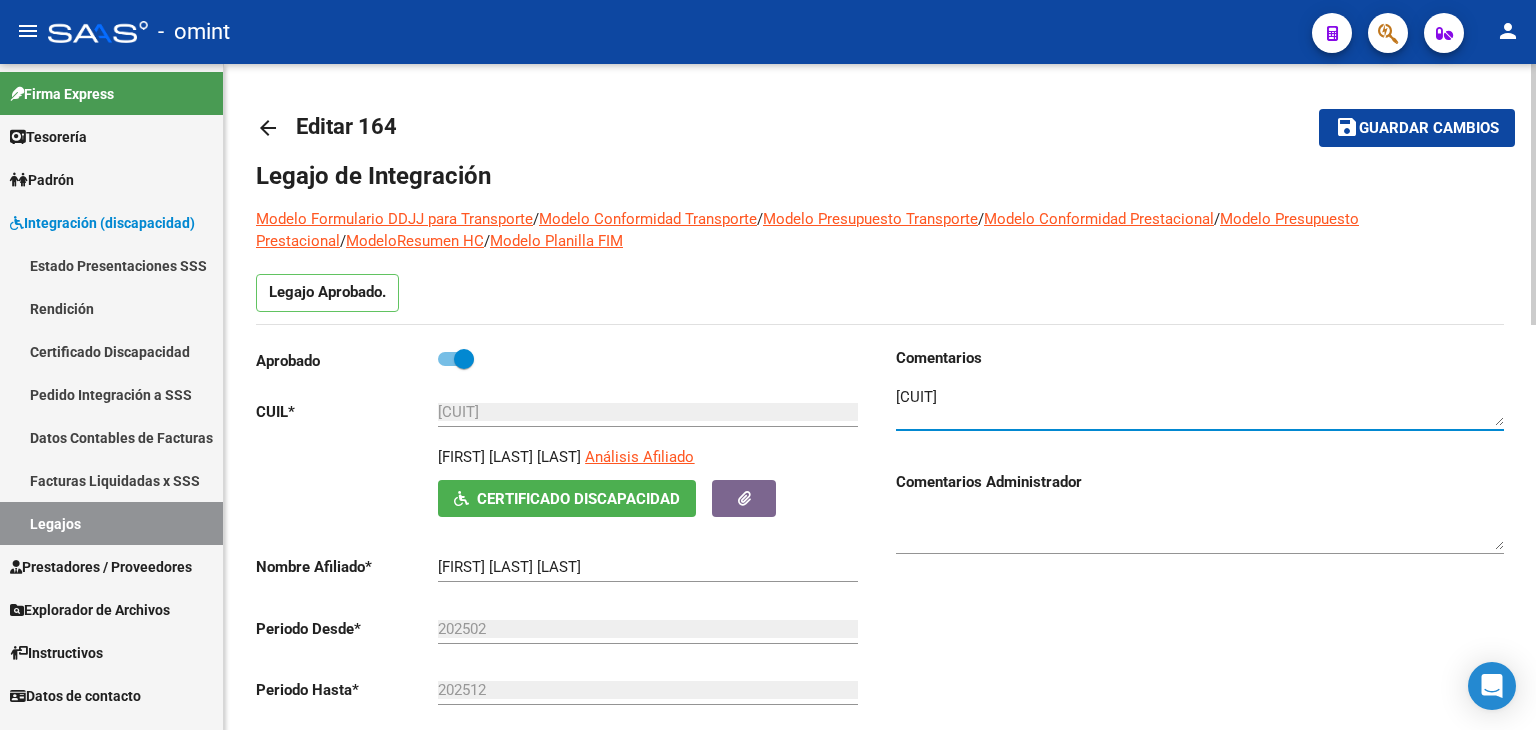 click at bounding box center (1200, 406) 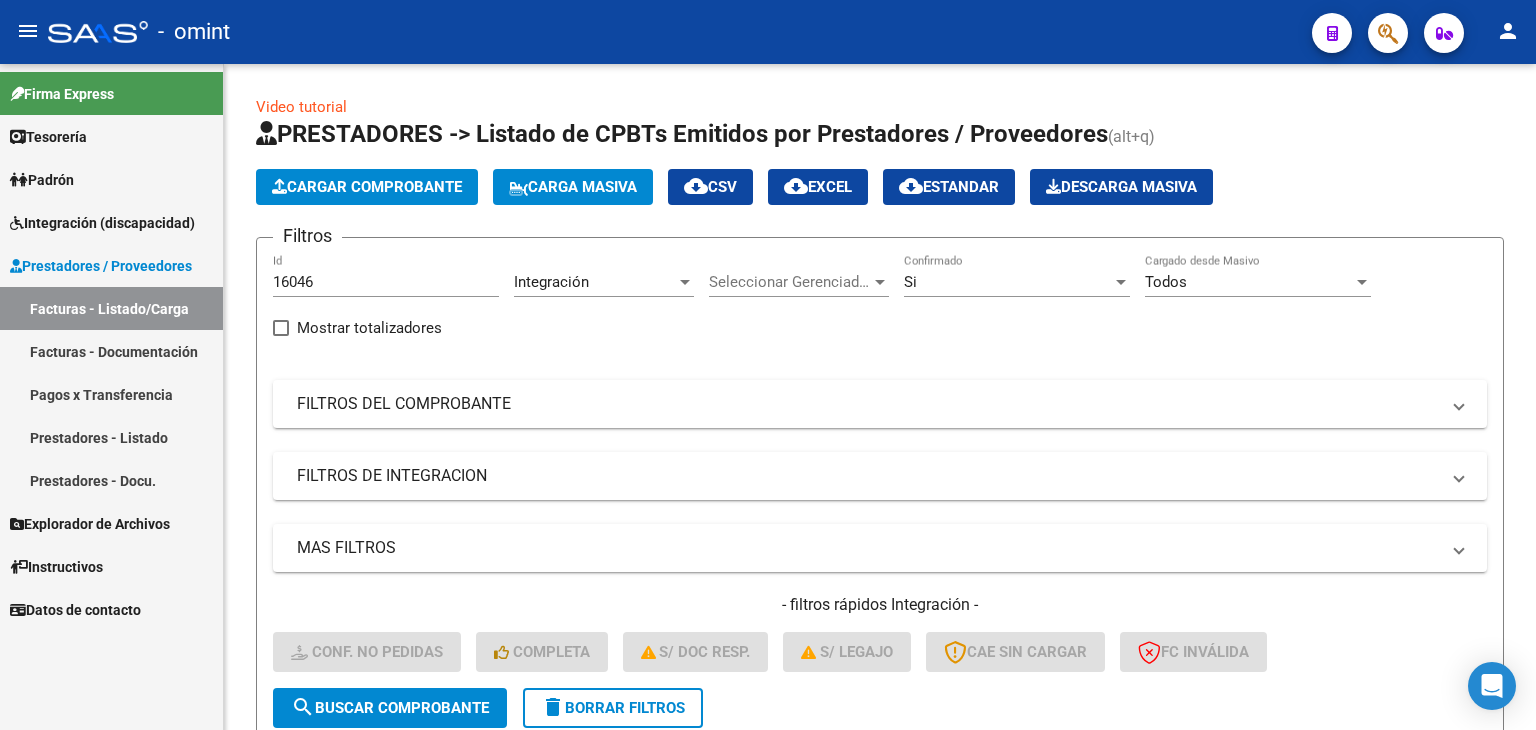 scroll, scrollTop: 0, scrollLeft: 0, axis: both 